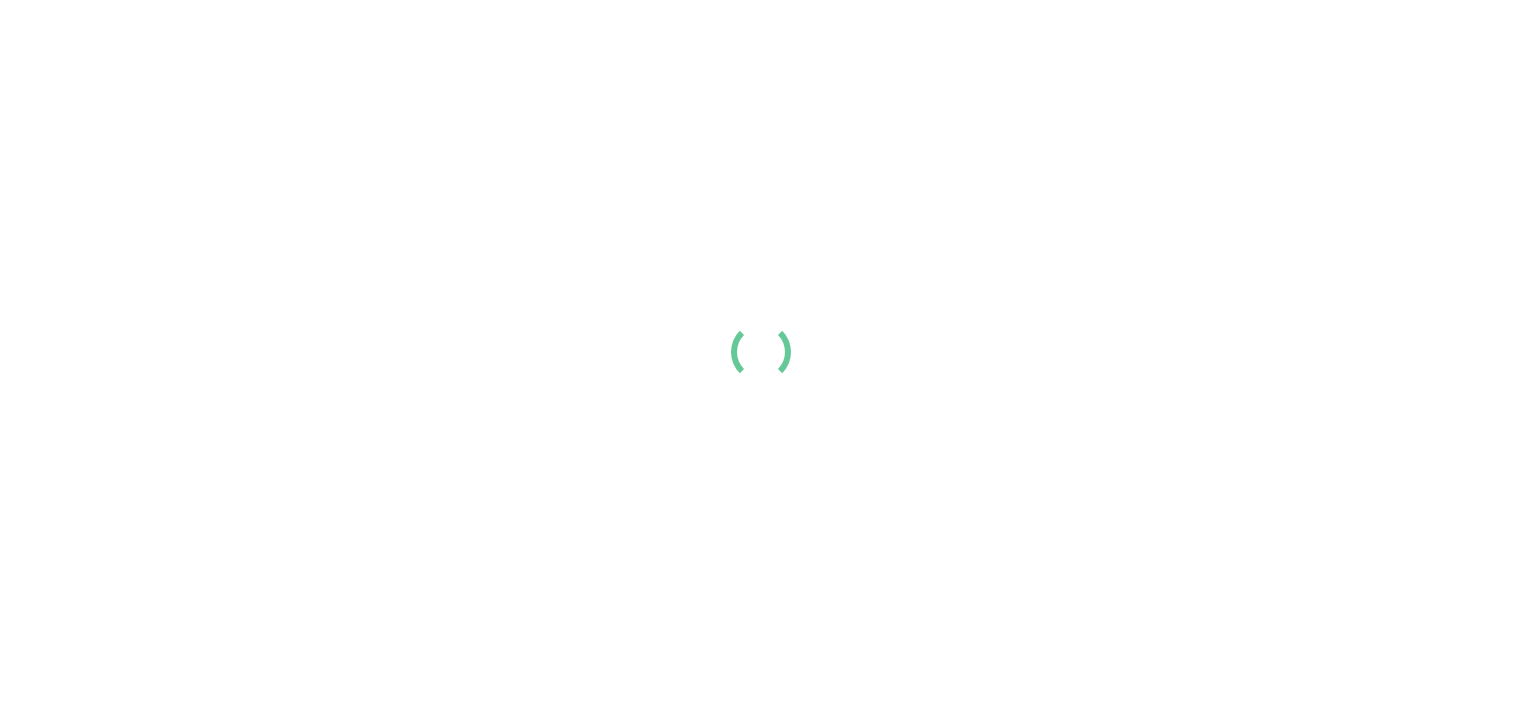 scroll, scrollTop: 0, scrollLeft: 0, axis: both 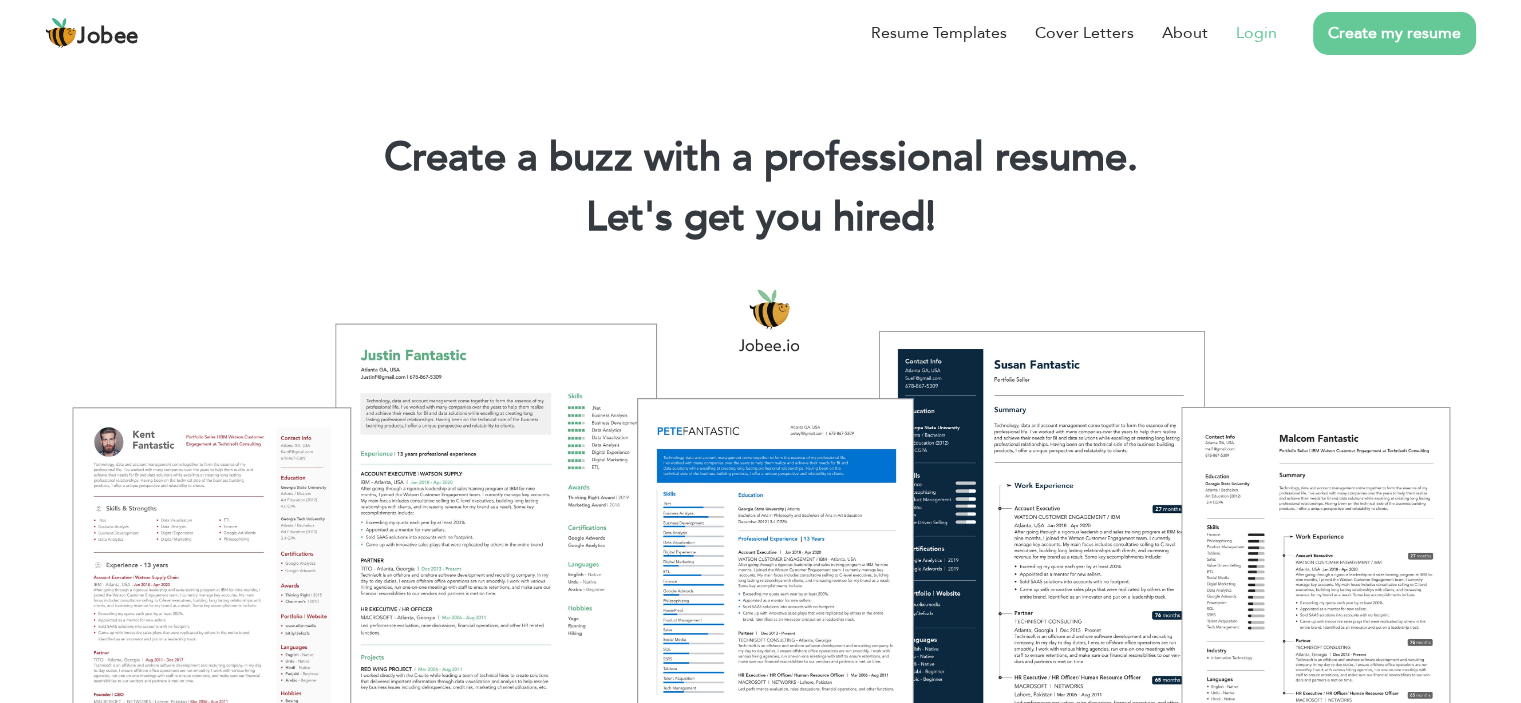 click on "Login" at bounding box center [1256, 33] 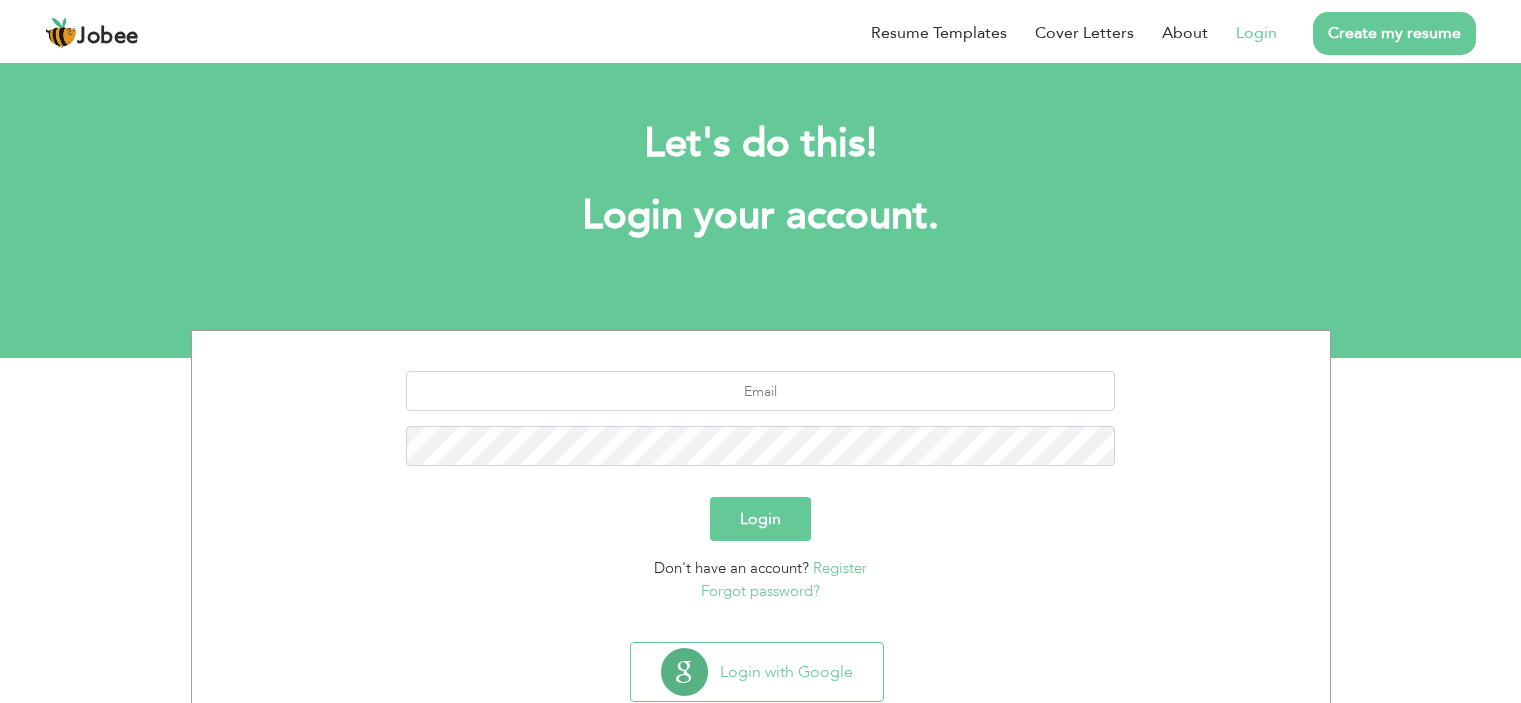 scroll, scrollTop: 0, scrollLeft: 0, axis: both 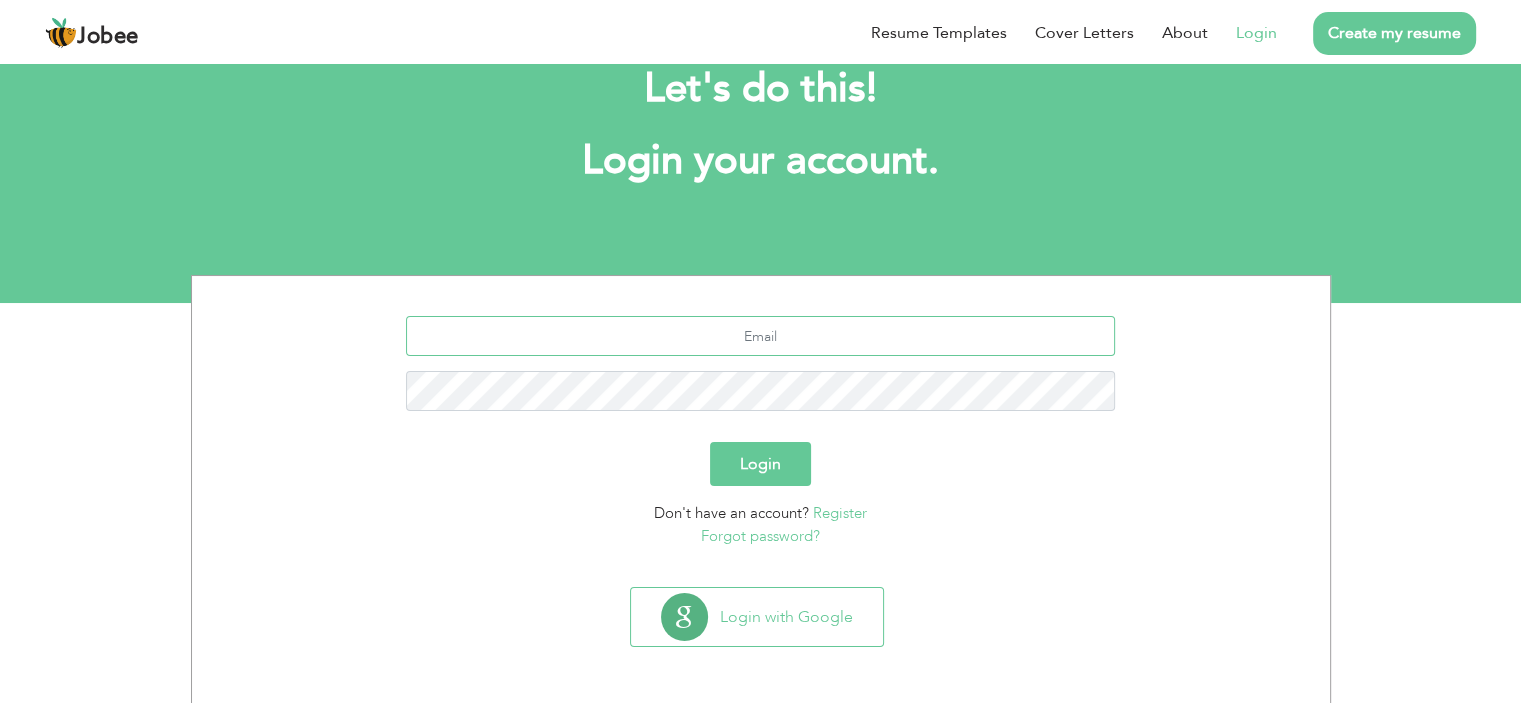 click at bounding box center (760, 336) 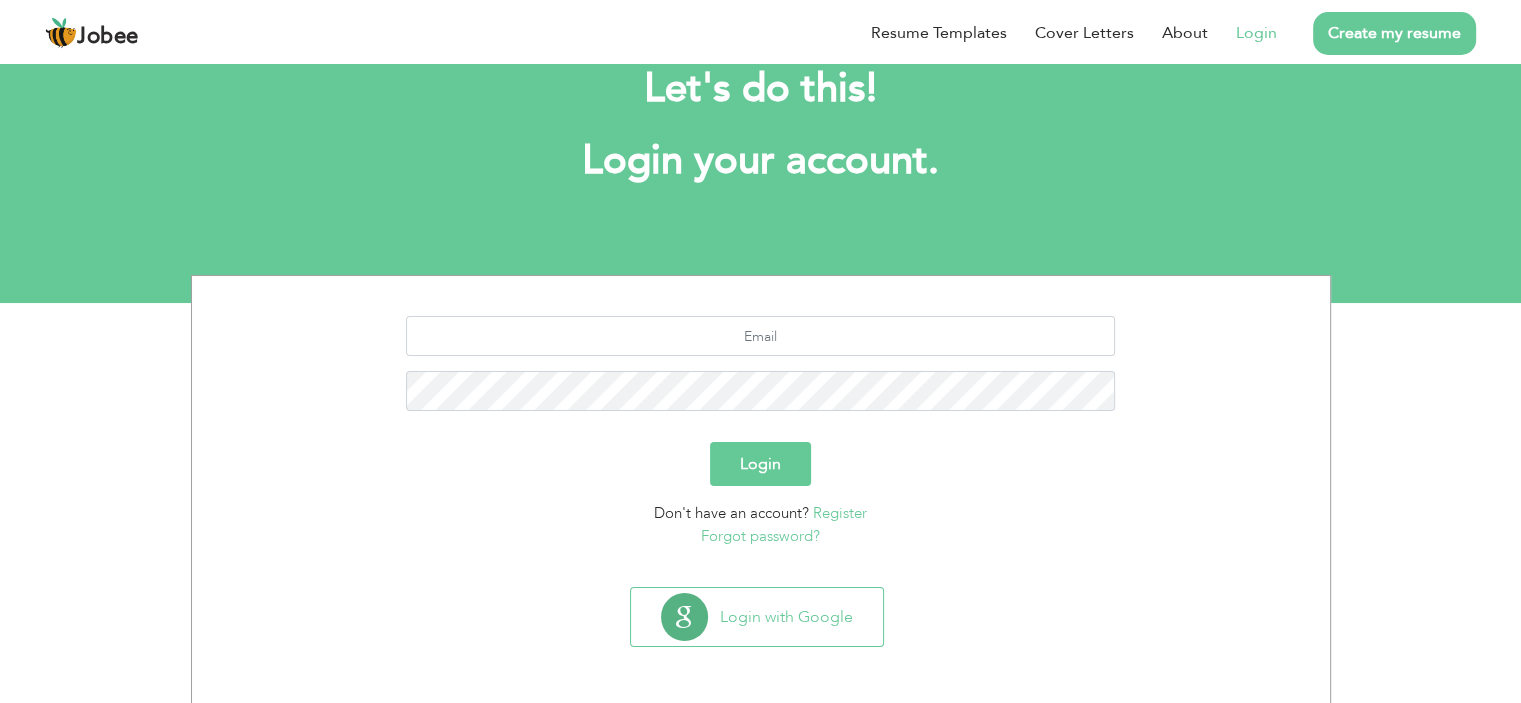 click on "Register" at bounding box center [840, 513] 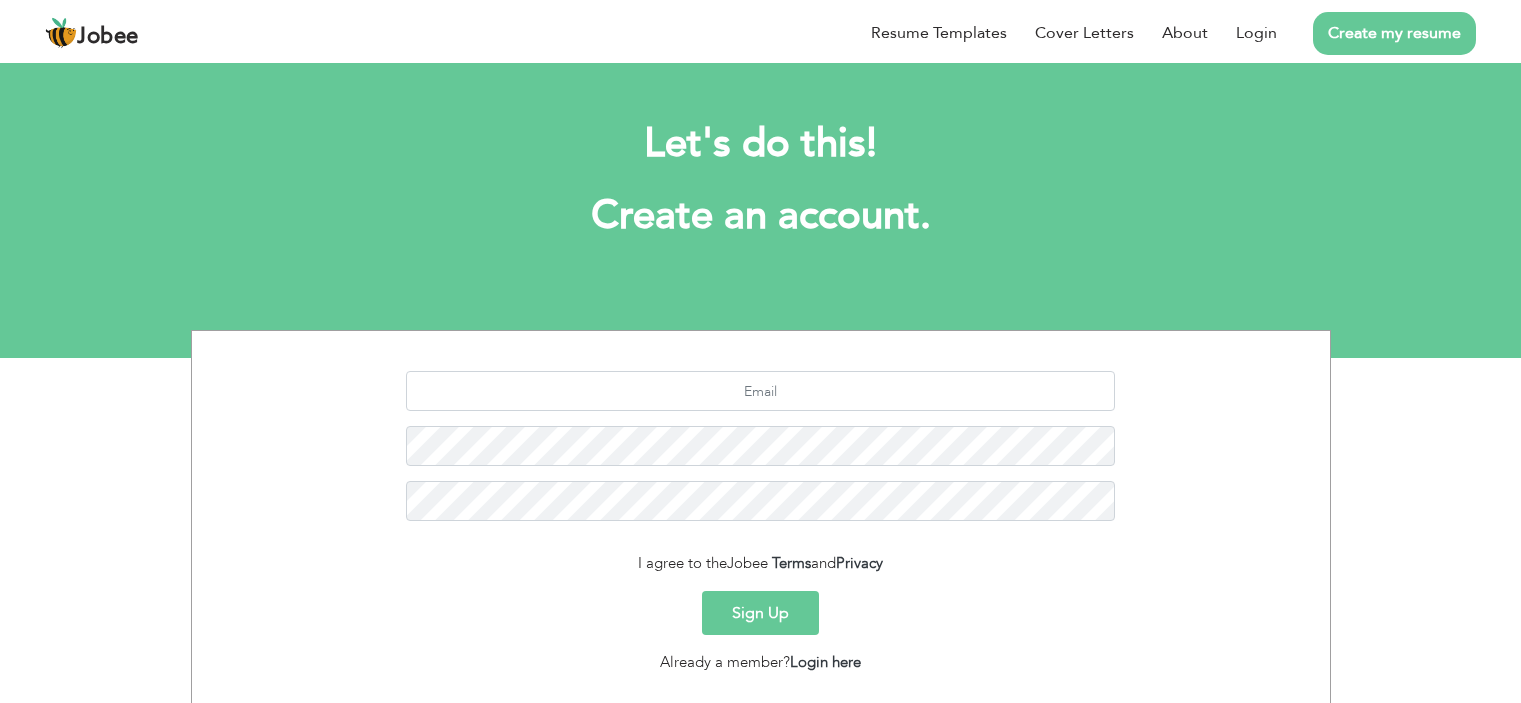 scroll, scrollTop: 0, scrollLeft: 0, axis: both 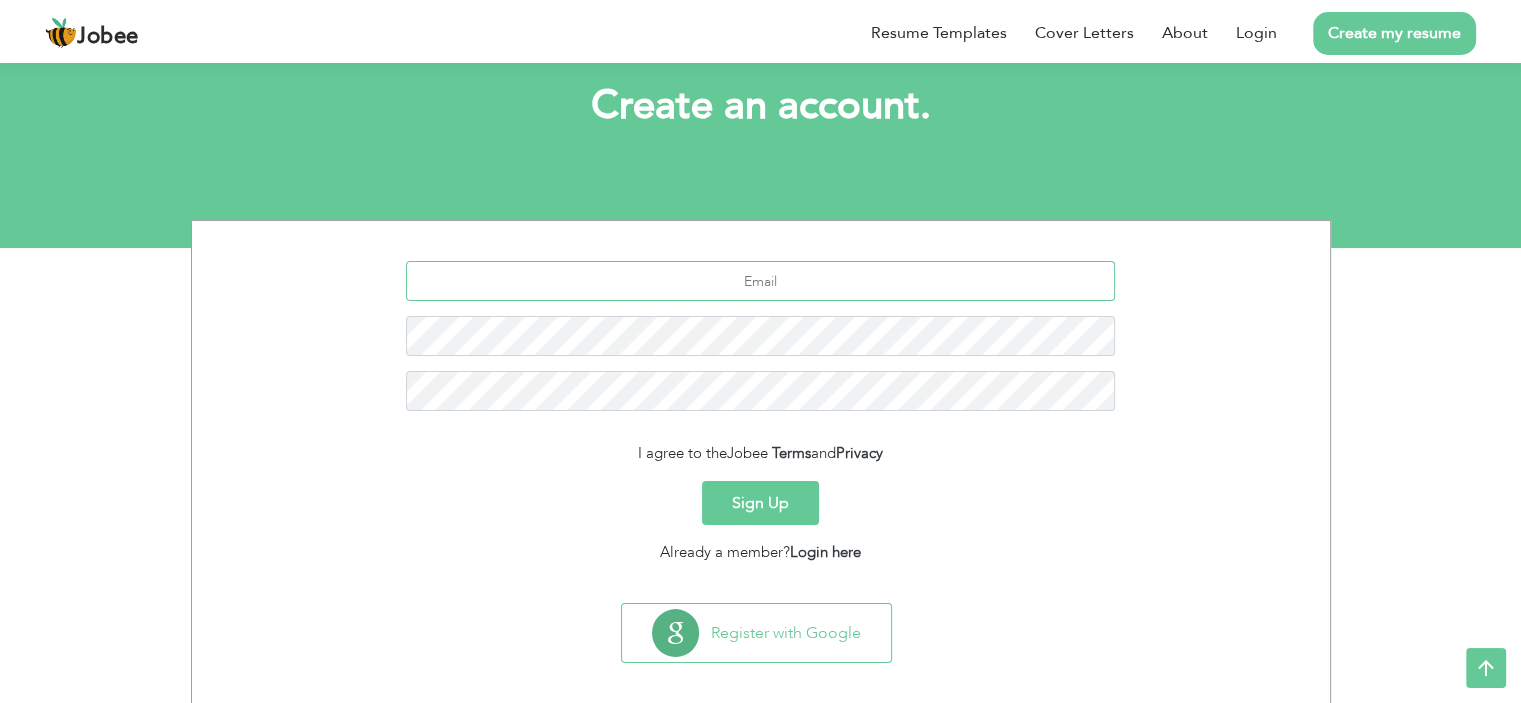 click at bounding box center [760, 281] 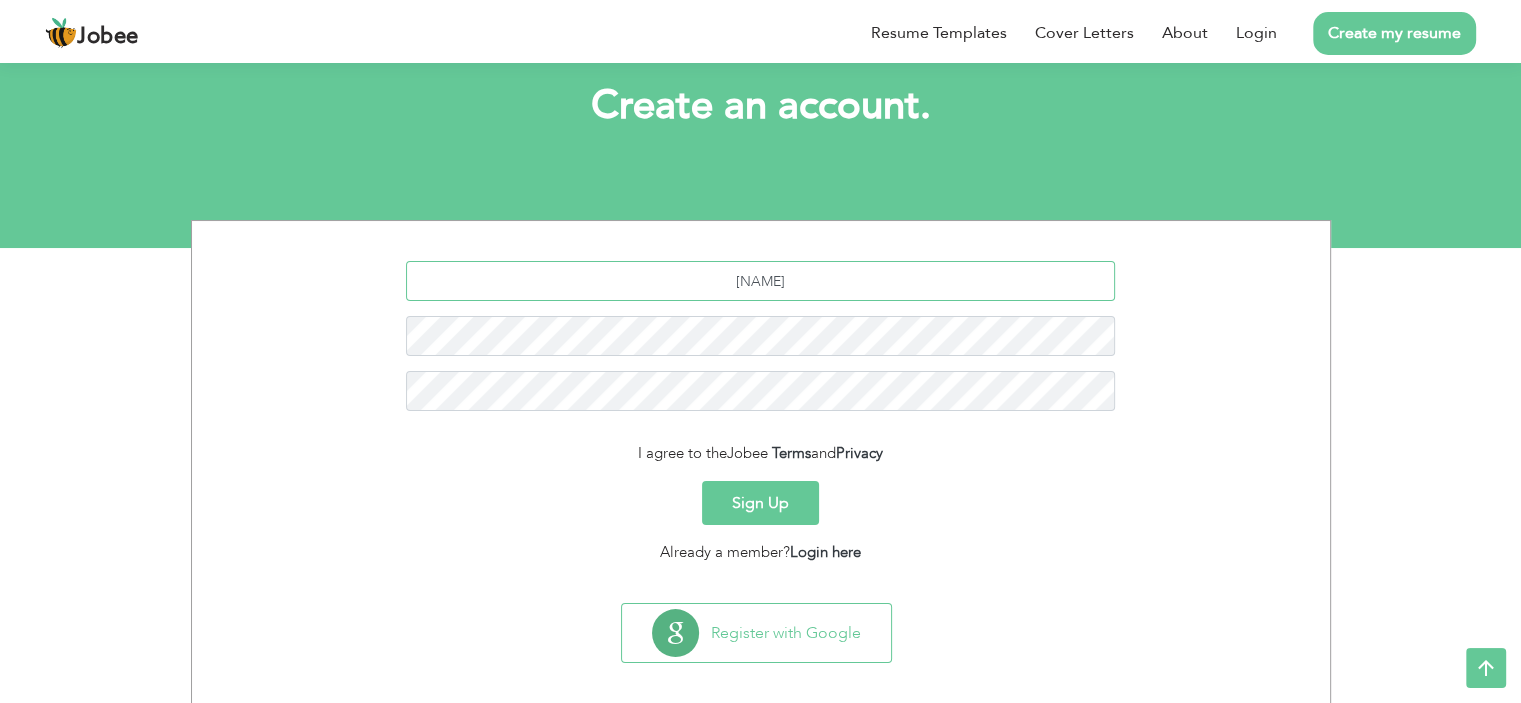 type on "m" 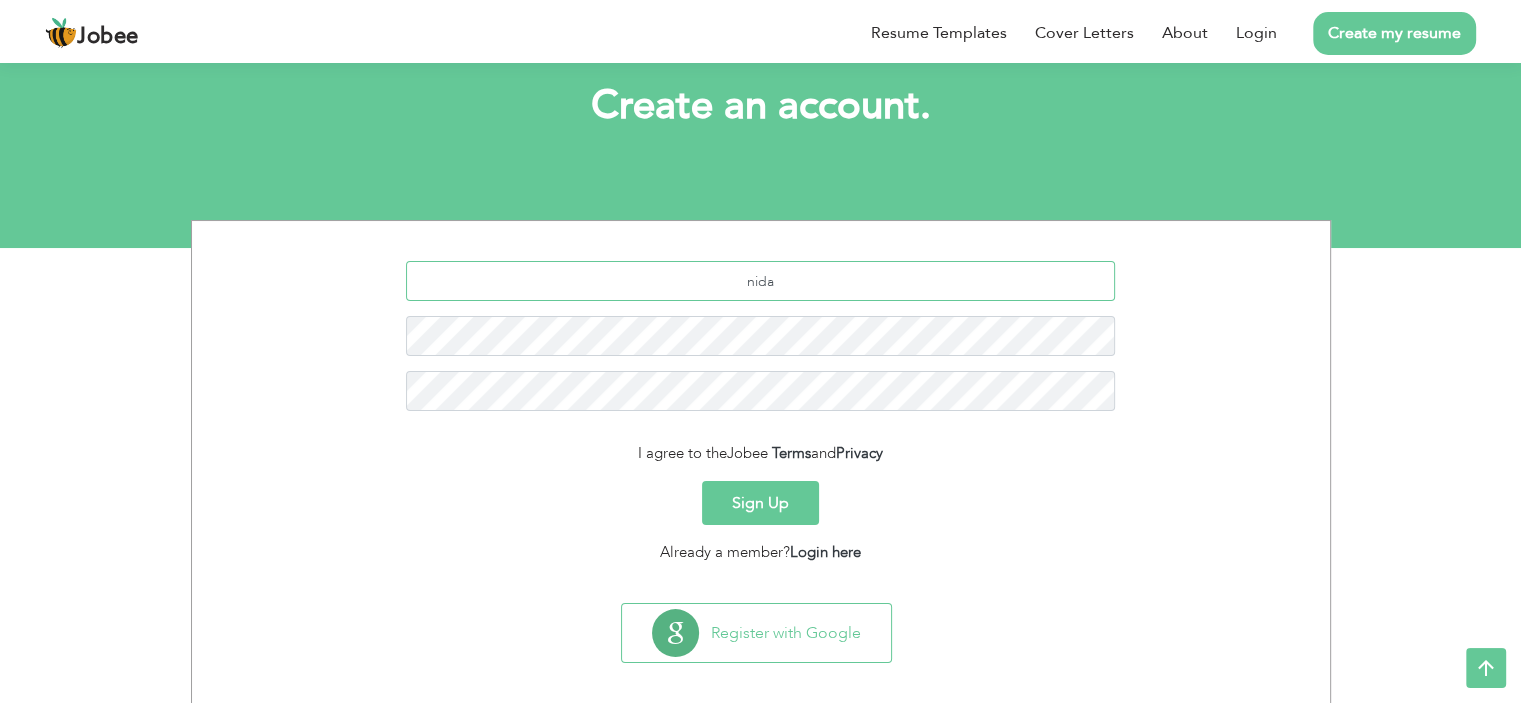 click on "nida" at bounding box center (760, 281) 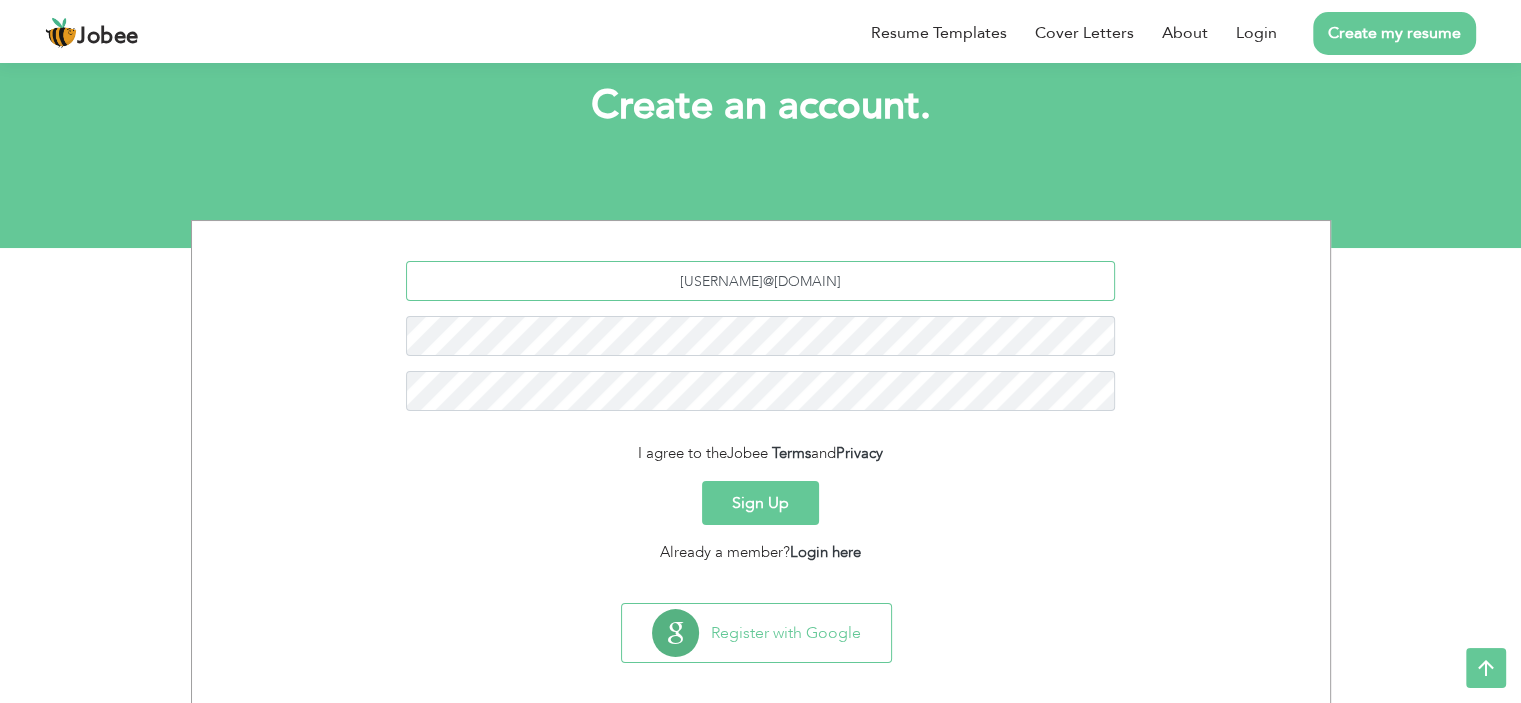 type on "nidazafar006@gmail.com" 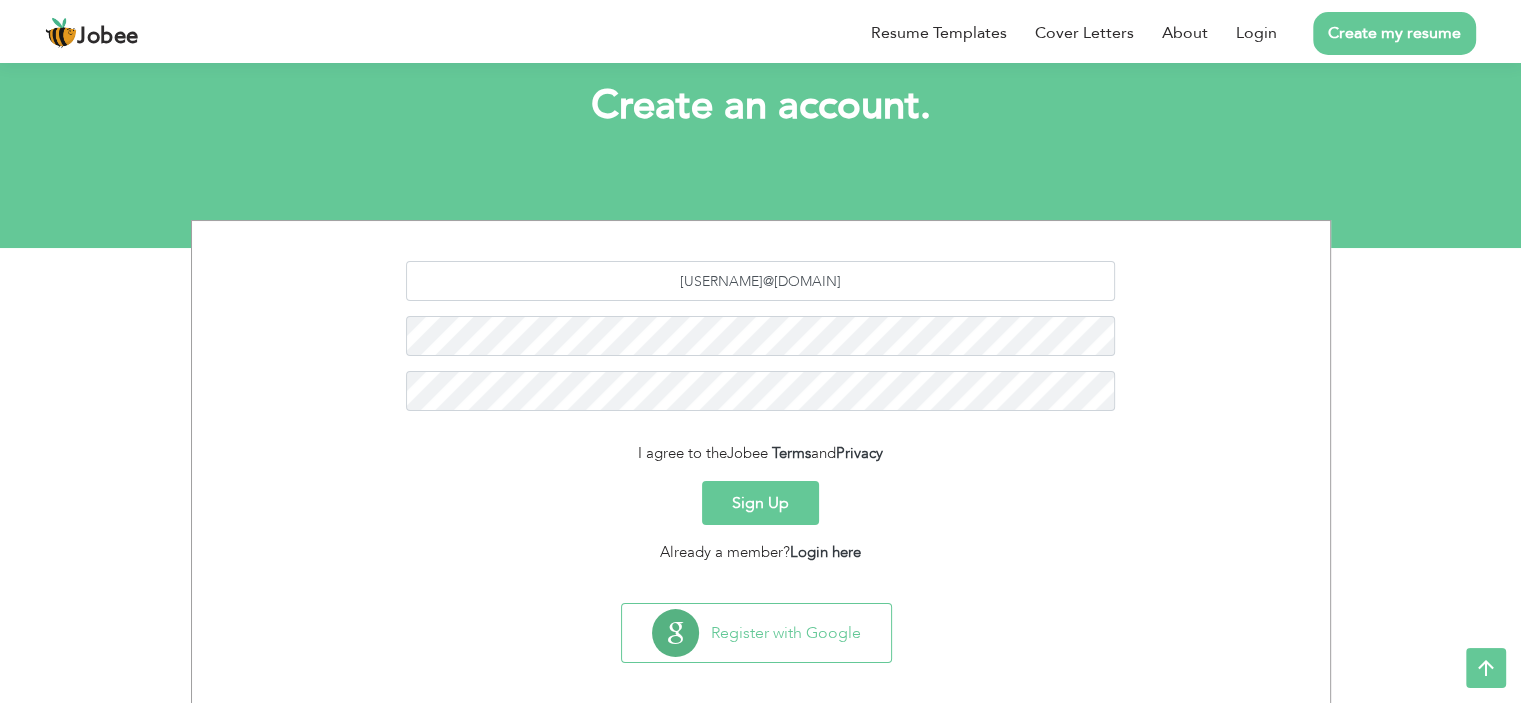 click on "Sign Up" at bounding box center [760, 503] 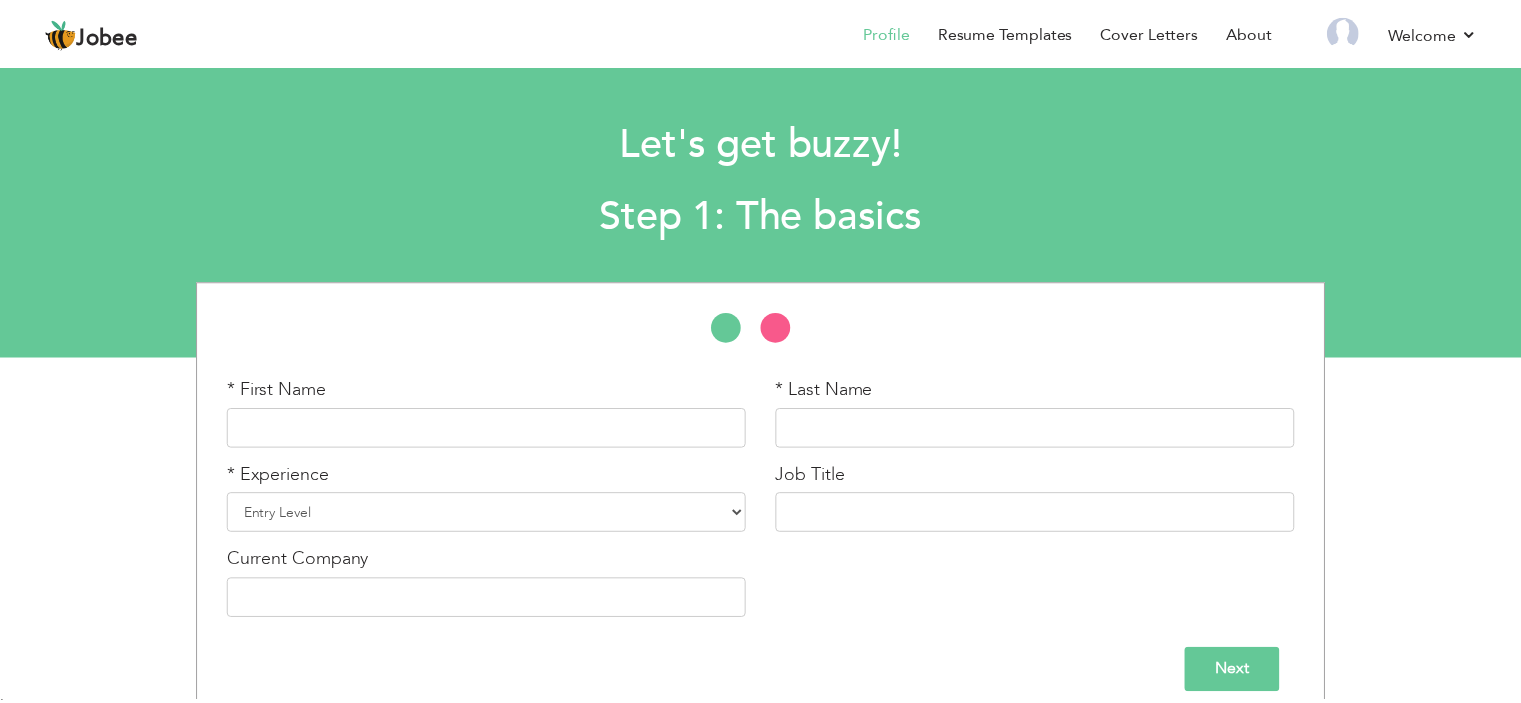 scroll, scrollTop: 0, scrollLeft: 0, axis: both 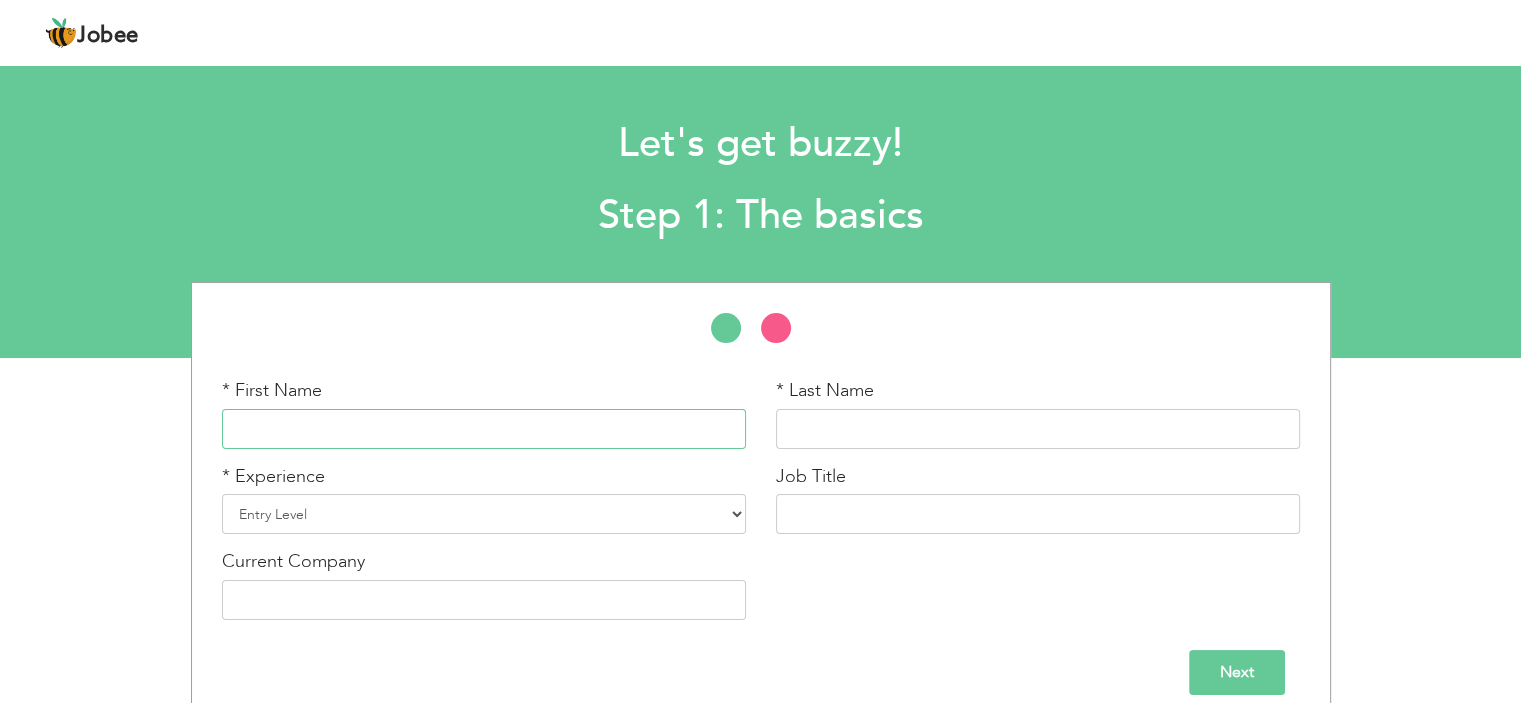 click at bounding box center (484, 429) 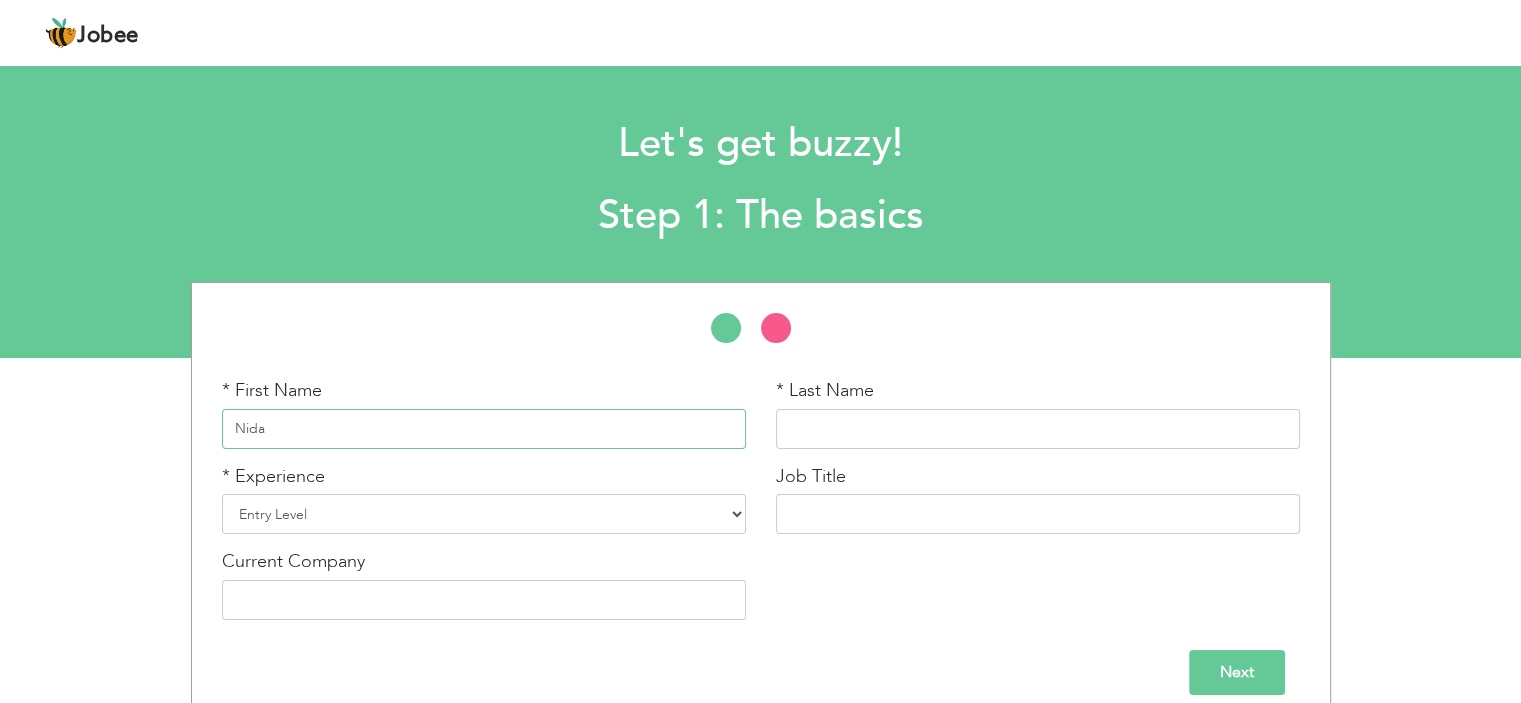 type on "Nida" 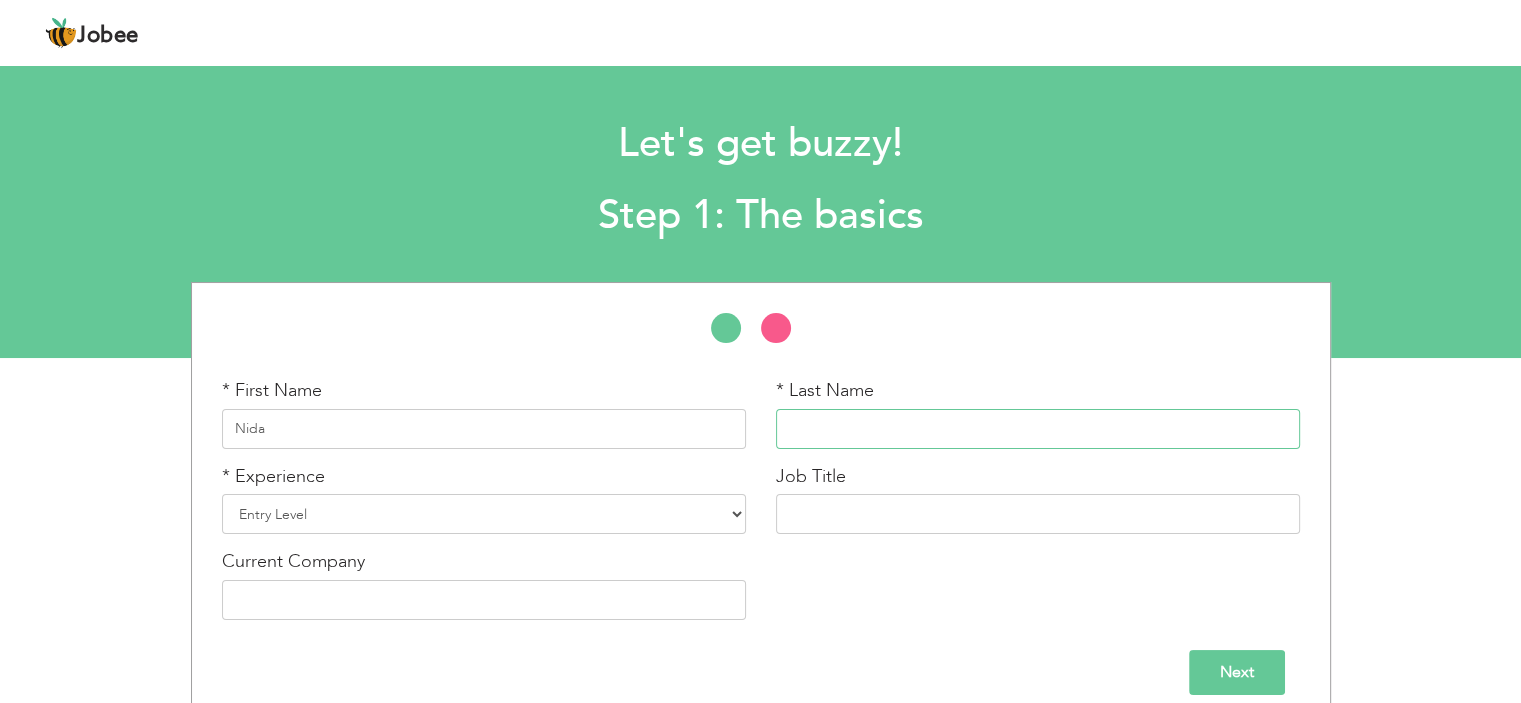 click at bounding box center [1038, 429] 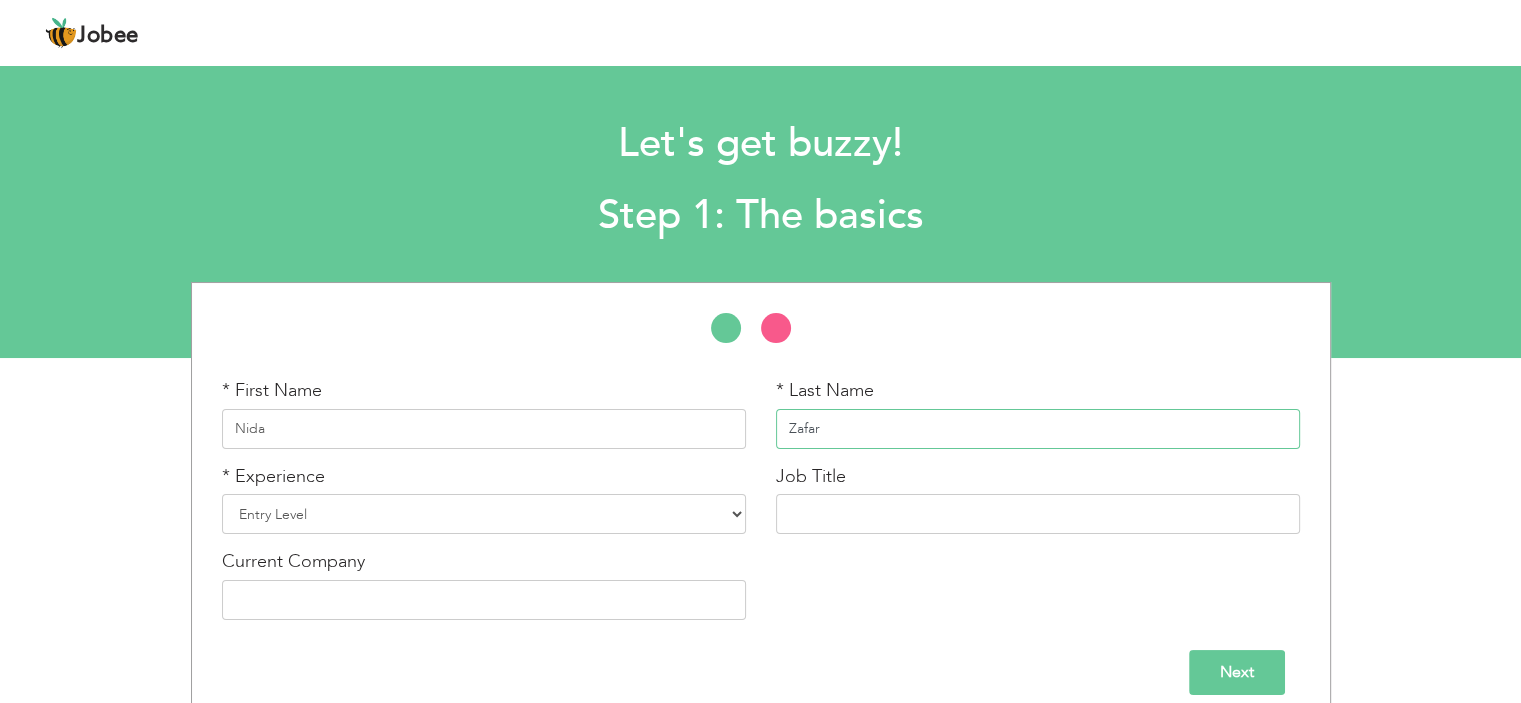 type on "Zafar" 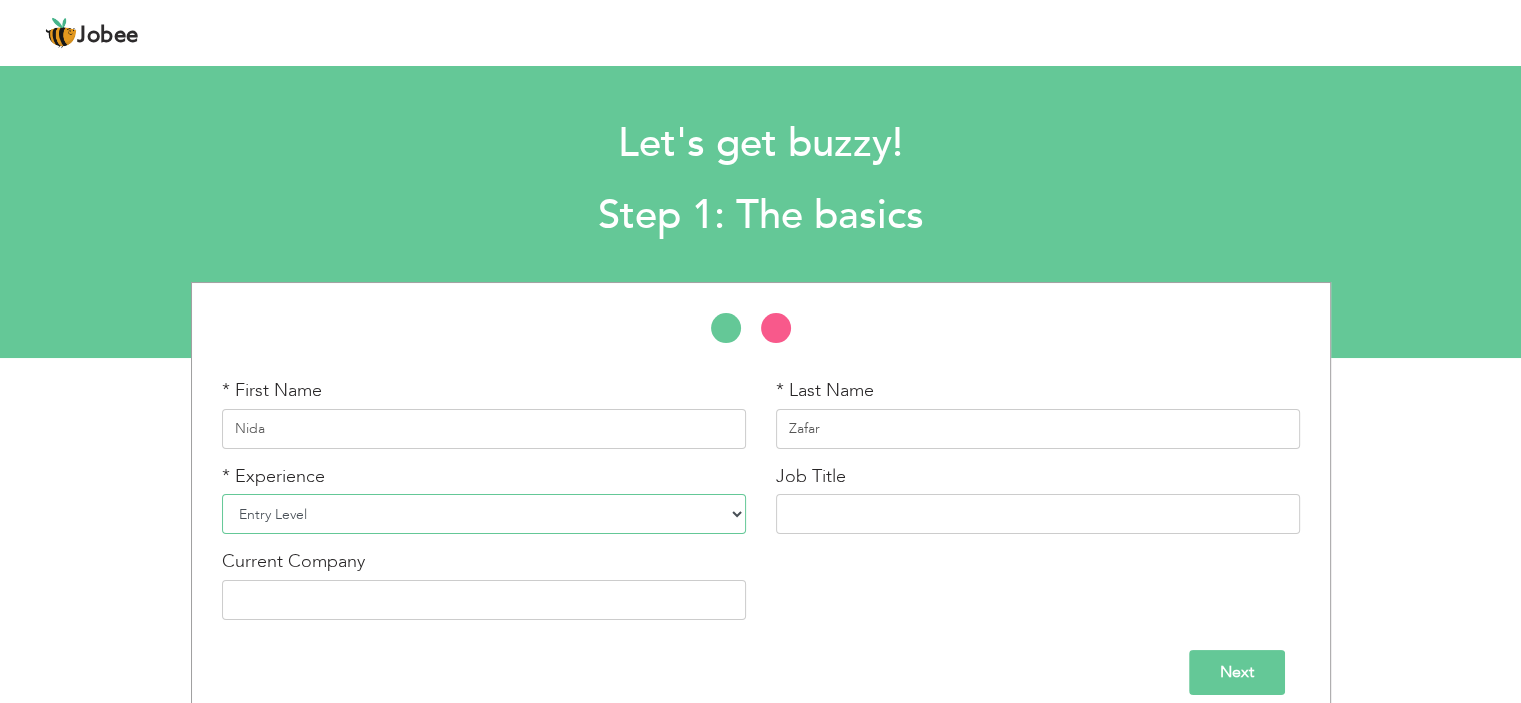 click on "Entry Level
Less than 1 Year
1 Year
2 Years
3 Years
4 Years
5 Years
6 Years
7 Years
8 Years
9 Years
10 Years
11 Years
12 Years
13 Years
14 Years
15 Years
16 Years
17 Years
18 Years
19 Years
20 Years
21 Years
22 Years
23 Years
24 Years
25 Years
26 Years
27 Years
28 Years
29 Years
30 Years
31 Years
32 Years
33 Years
34 Years
35 Years
More than 35 Years" at bounding box center [484, 514] 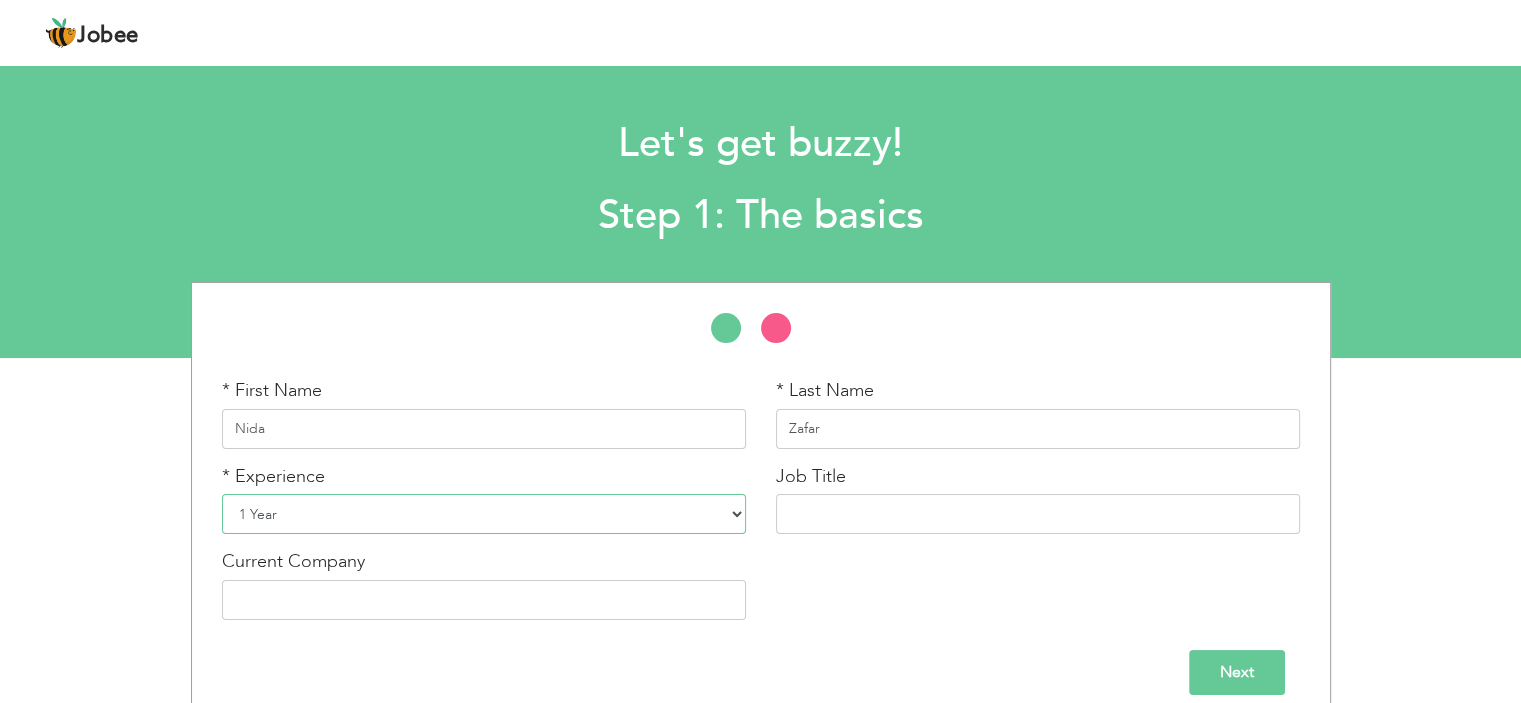 click on "Entry Level
Less than 1 Year
1 Year
2 Years
3 Years
4 Years
5 Years
6 Years
7 Years
8 Years
9 Years
10 Years
11 Years
12 Years
13 Years
14 Years
15 Years
16 Years
17 Years
18 Years
19 Years
20 Years
21 Years
22 Years
23 Years
24 Years
25 Years
26 Years
27 Years
28 Years
29 Years
30 Years
31 Years
32 Years
33 Years
34 Years
35 Years
More than 35 Years" at bounding box center (484, 514) 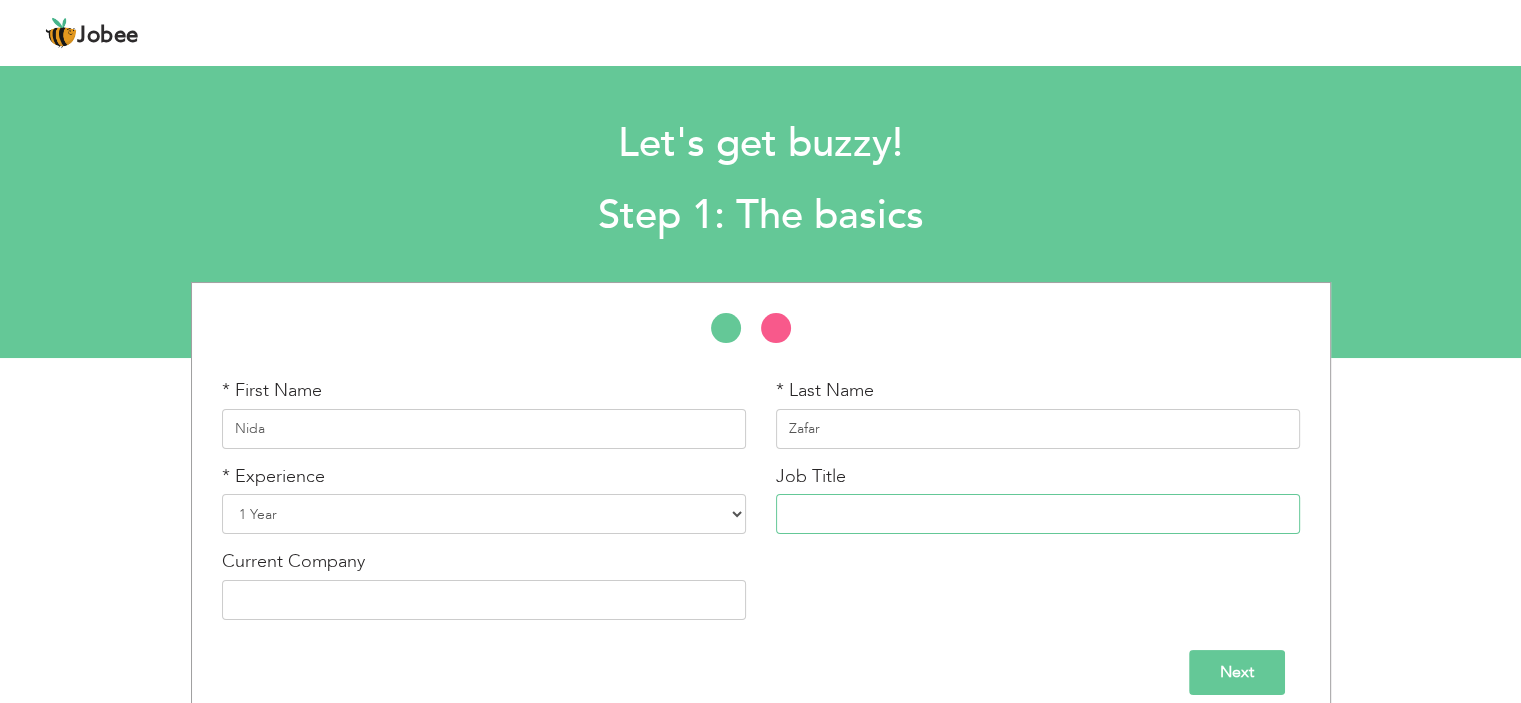 click at bounding box center [1038, 514] 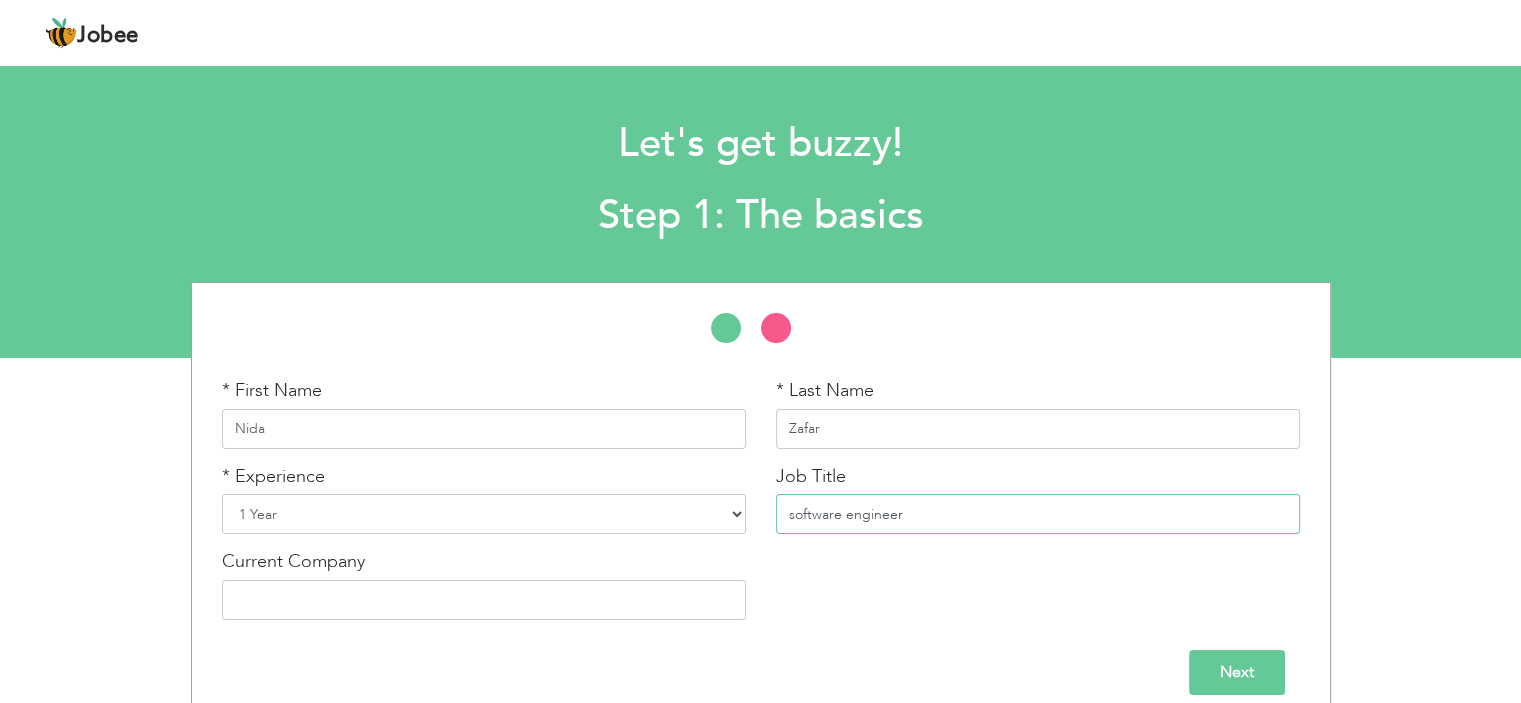 type on "software engineer" 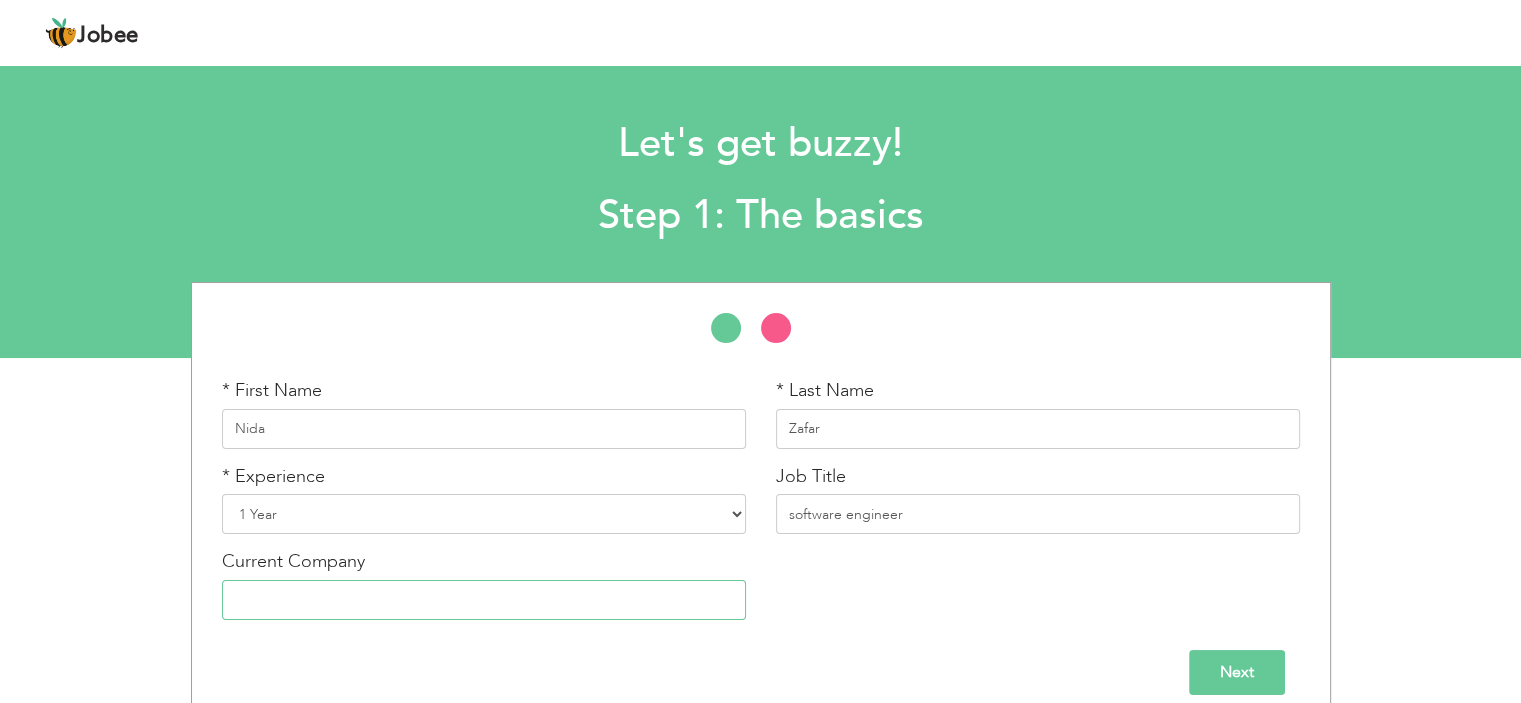 click at bounding box center (484, 600) 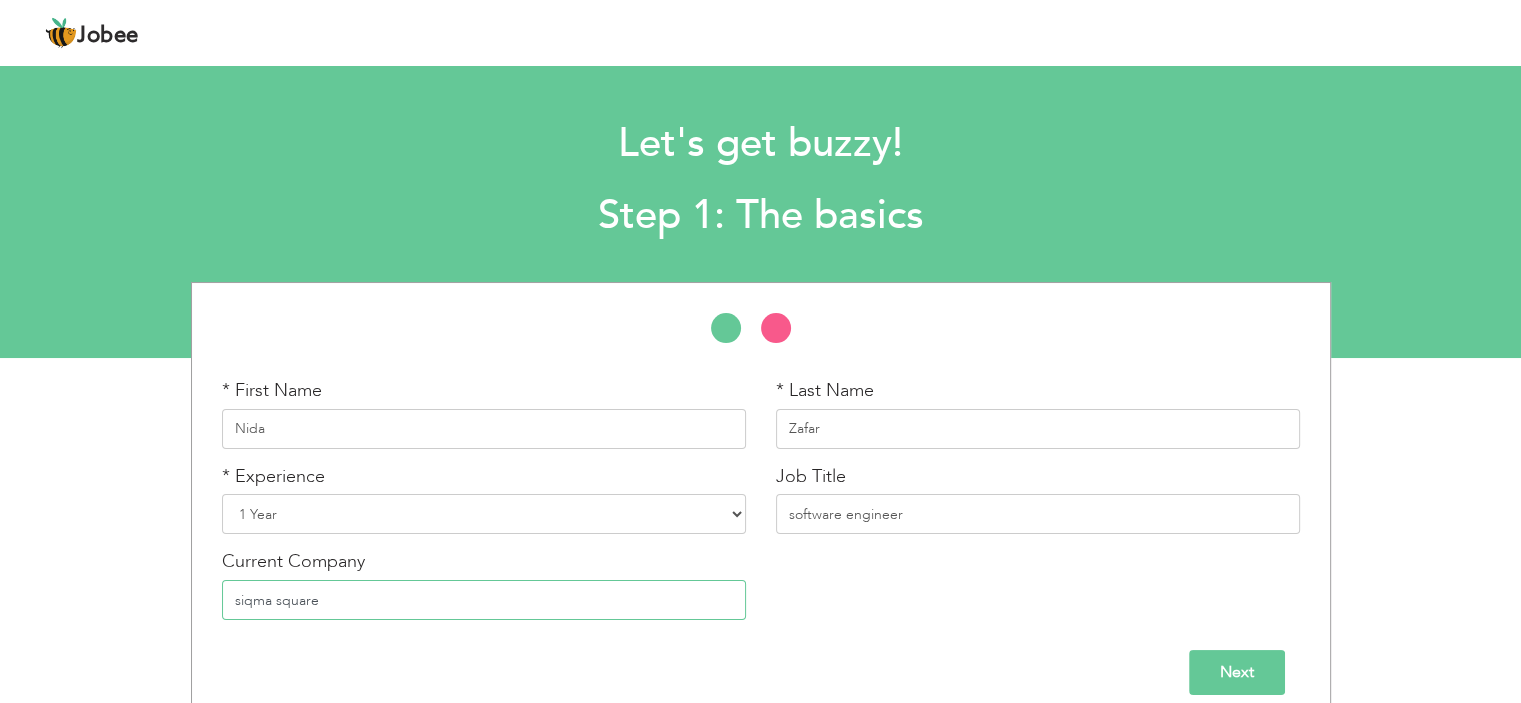 type on "siqma square" 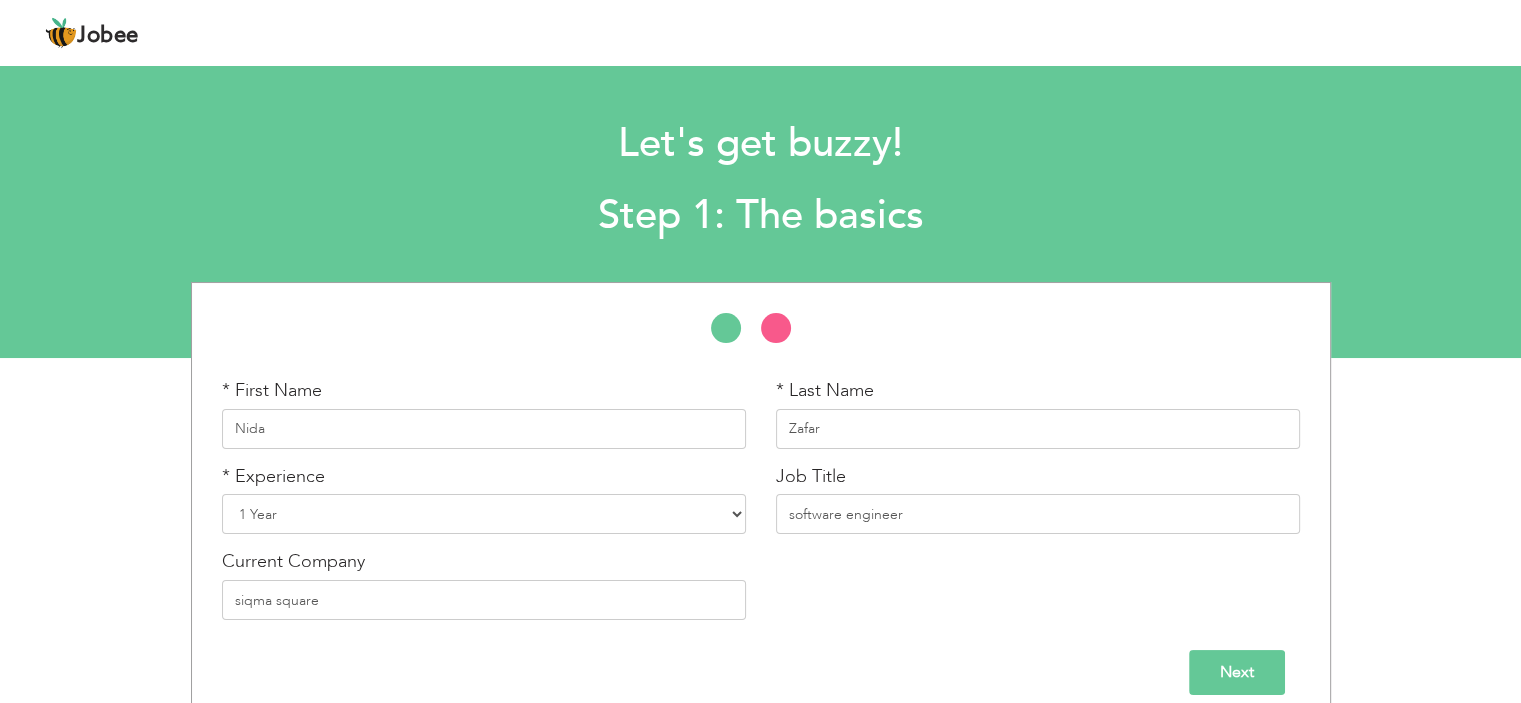 click on "Next" at bounding box center [1237, 672] 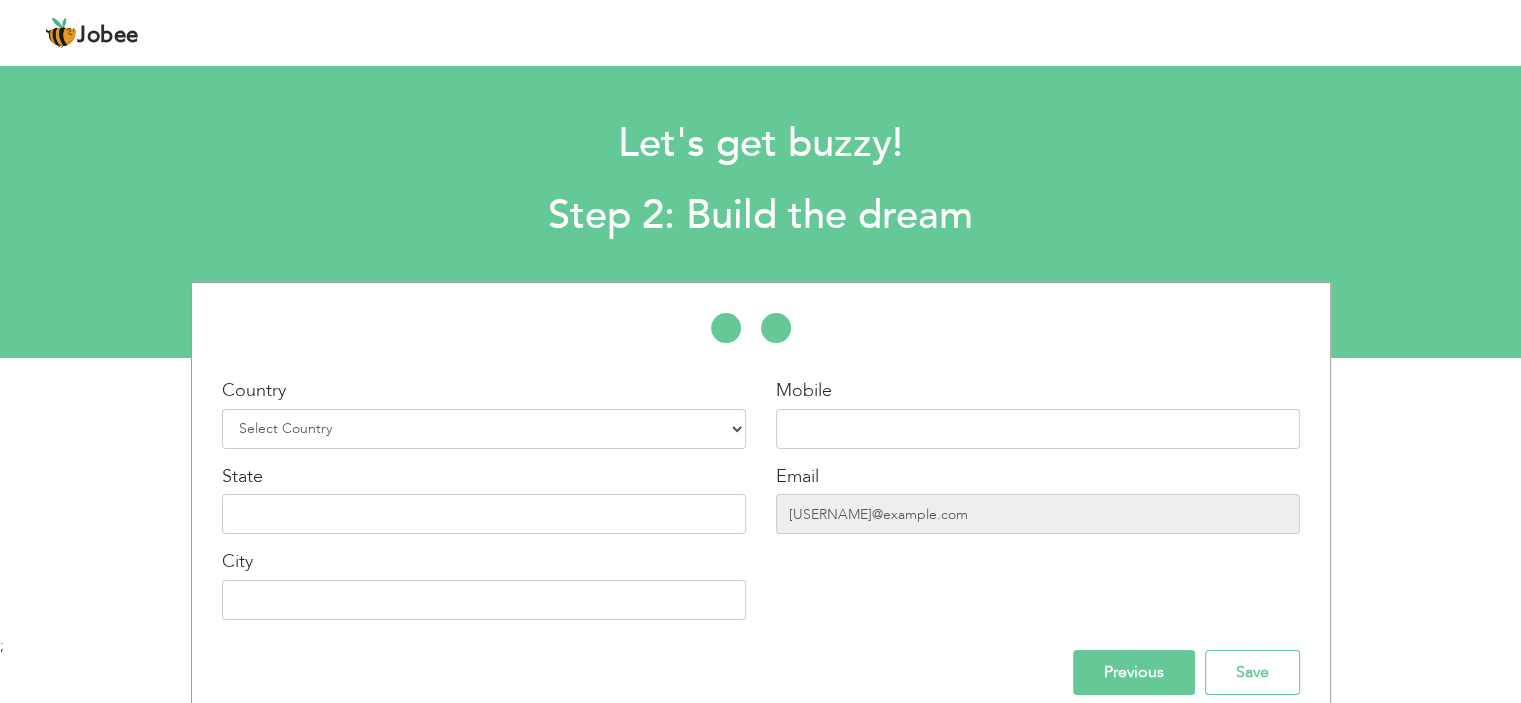 scroll, scrollTop: 21, scrollLeft: 0, axis: vertical 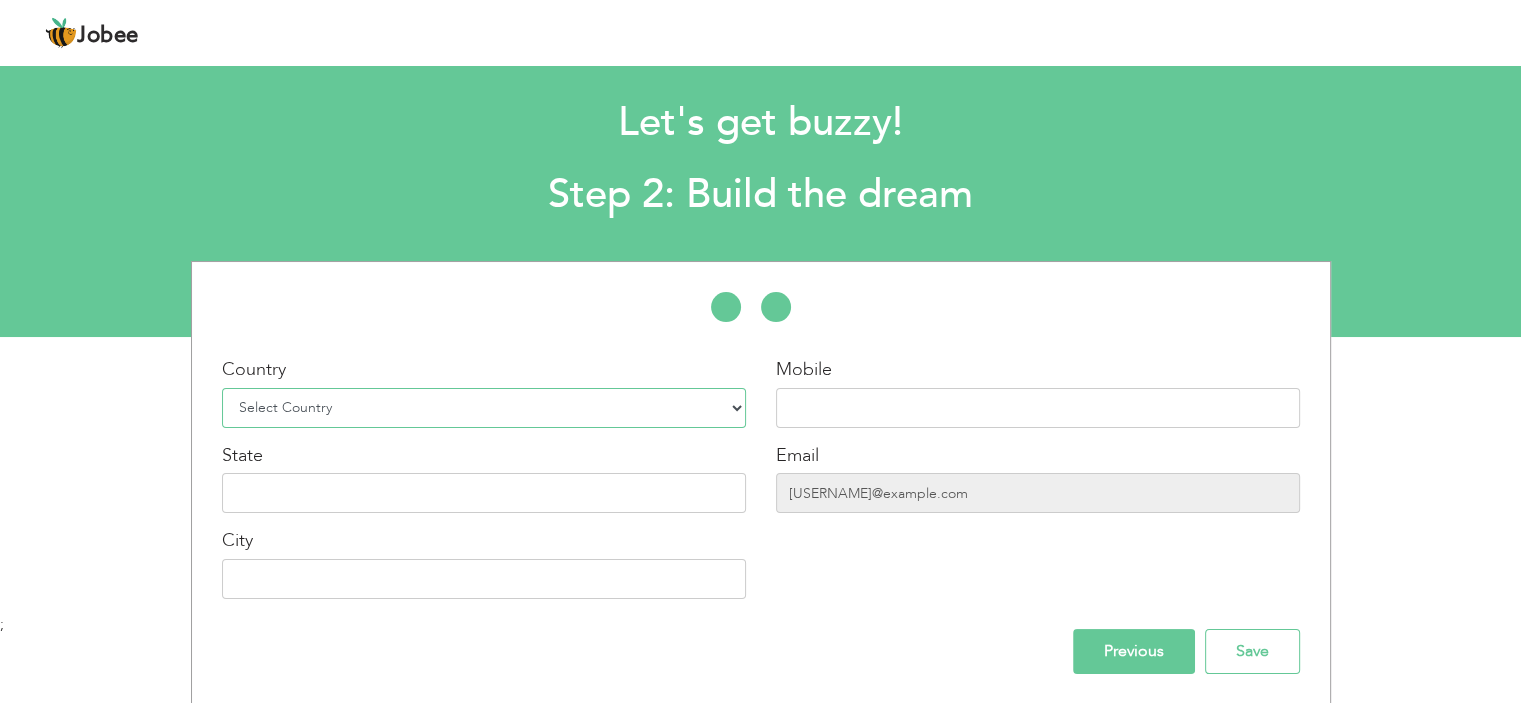 click on "Select Country
Afghanistan
Albania
Algeria
American Samoa
Andorra
Angola
Anguilla
Antarctica
Antigua and Barbuda
Argentina
Armenia
Aruba
Australia
Austria
Azerbaijan
Bahamas
Bahrain
Bangladesh
Barbados
Belarus
Belgium
Belize
Benin
Bermuda
Bhutan
Bolivia
Bosnia-Herzegovina
Botswana
Bouvet Island
Brazil
British Indian Ocean Territory
Brunei Darussalam
Bulgaria
Burkina Faso
Burundi
Cambodia
Cameroon
Canada
Cape Verde
Cayman Islands
Central African Republic
Chad
Chile
China
Christmas Island
Cocos (Keeling) Islands
Colombia
Comoros
Congo
Congo, Dem. Republic
Cook Islands
Costa Rica
Croatia
Cuba
Cyprus
Czech Rep
Denmark
Djibouti
Dominica
Dominican Republic
Ecuador
Egypt
El Salvador
Equatorial Guinea
Eritrea
Estonia
Ethiopia
European Union
Falkland Islands (Malvinas)
Faroe Islands
Fiji
Finland
France
French Guiana
French Southern Territories
Gabon
Gambia
Georgia" at bounding box center (484, 408) 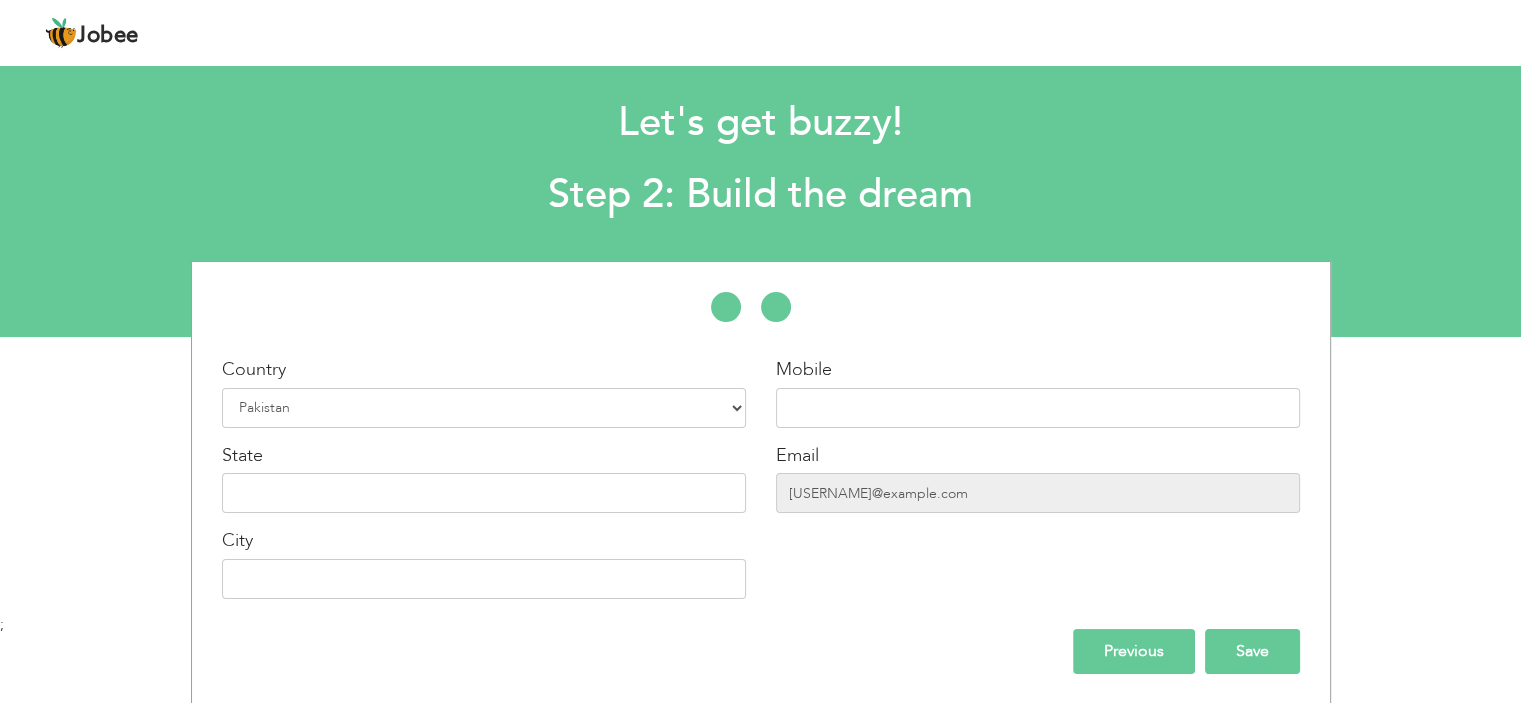 click on "Save" at bounding box center [1252, 651] 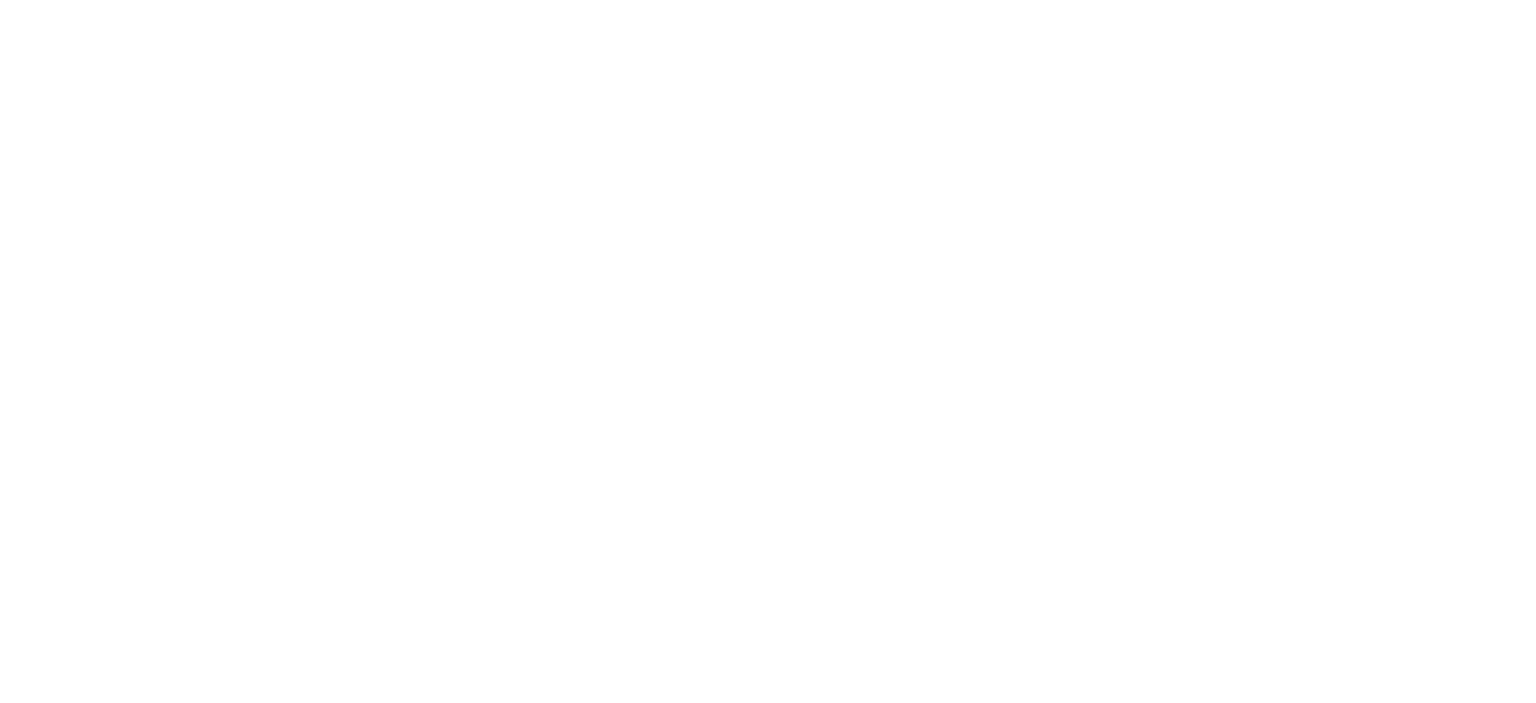 scroll, scrollTop: 0, scrollLeft: 0, axis: both 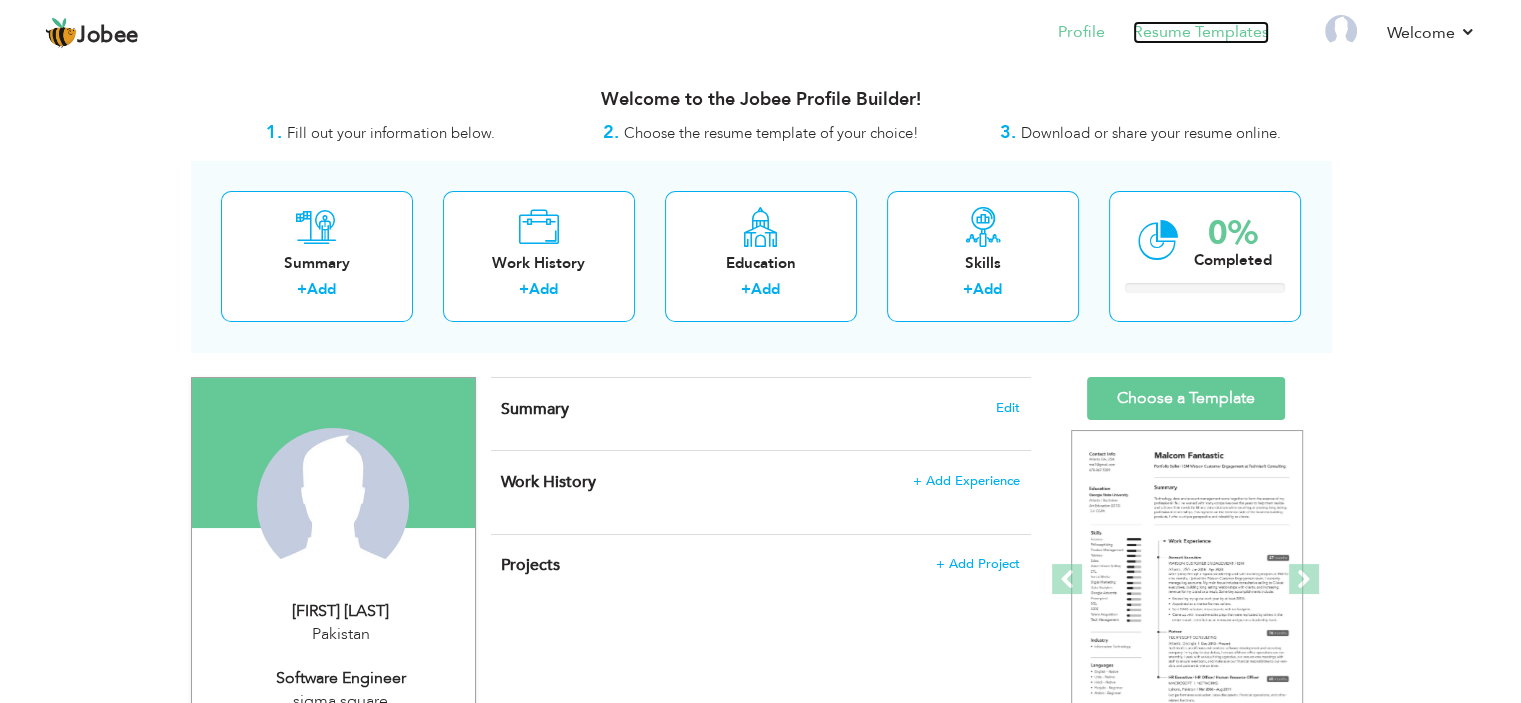 click on "Resume Templates" at bounding box center (1201, 32) 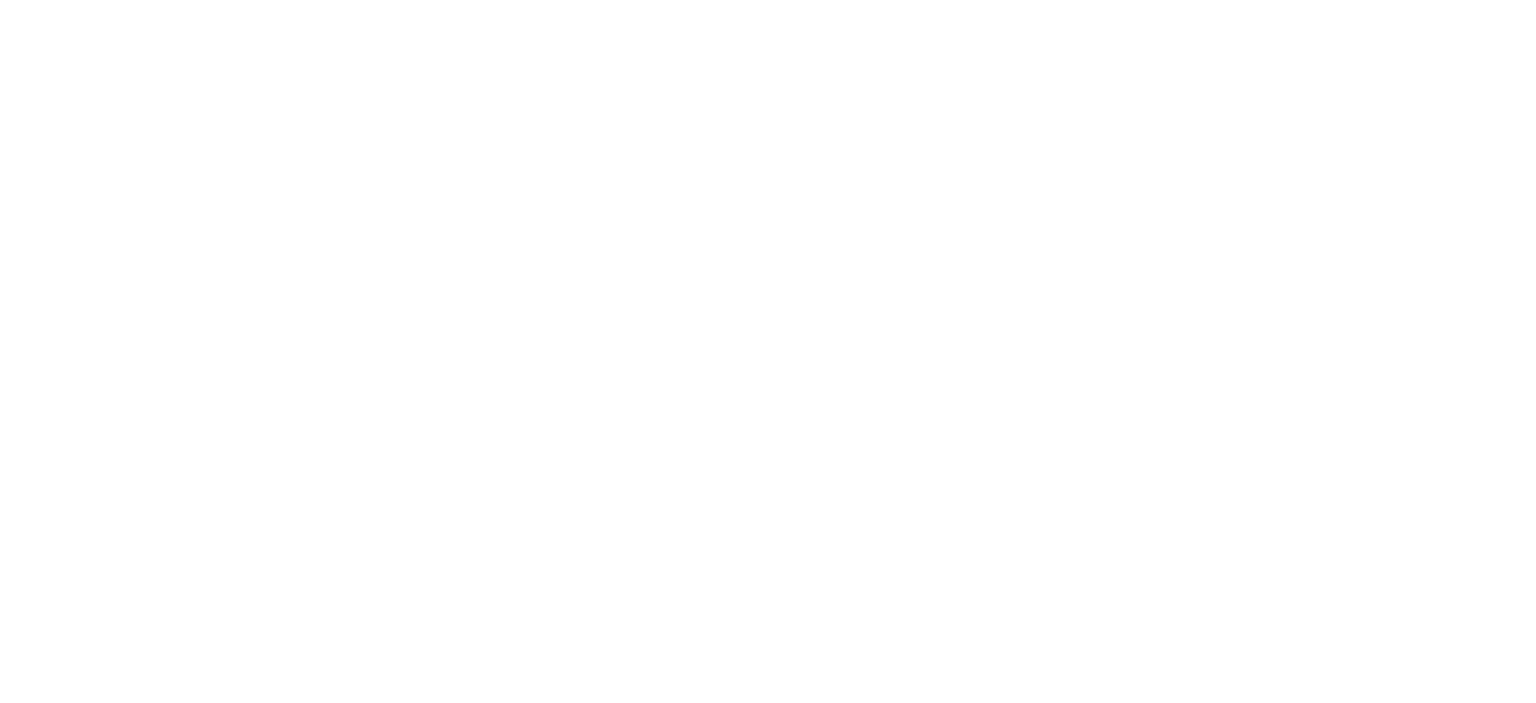 scroll, scrollTop: 0, scrollLeft: 0, axis: both 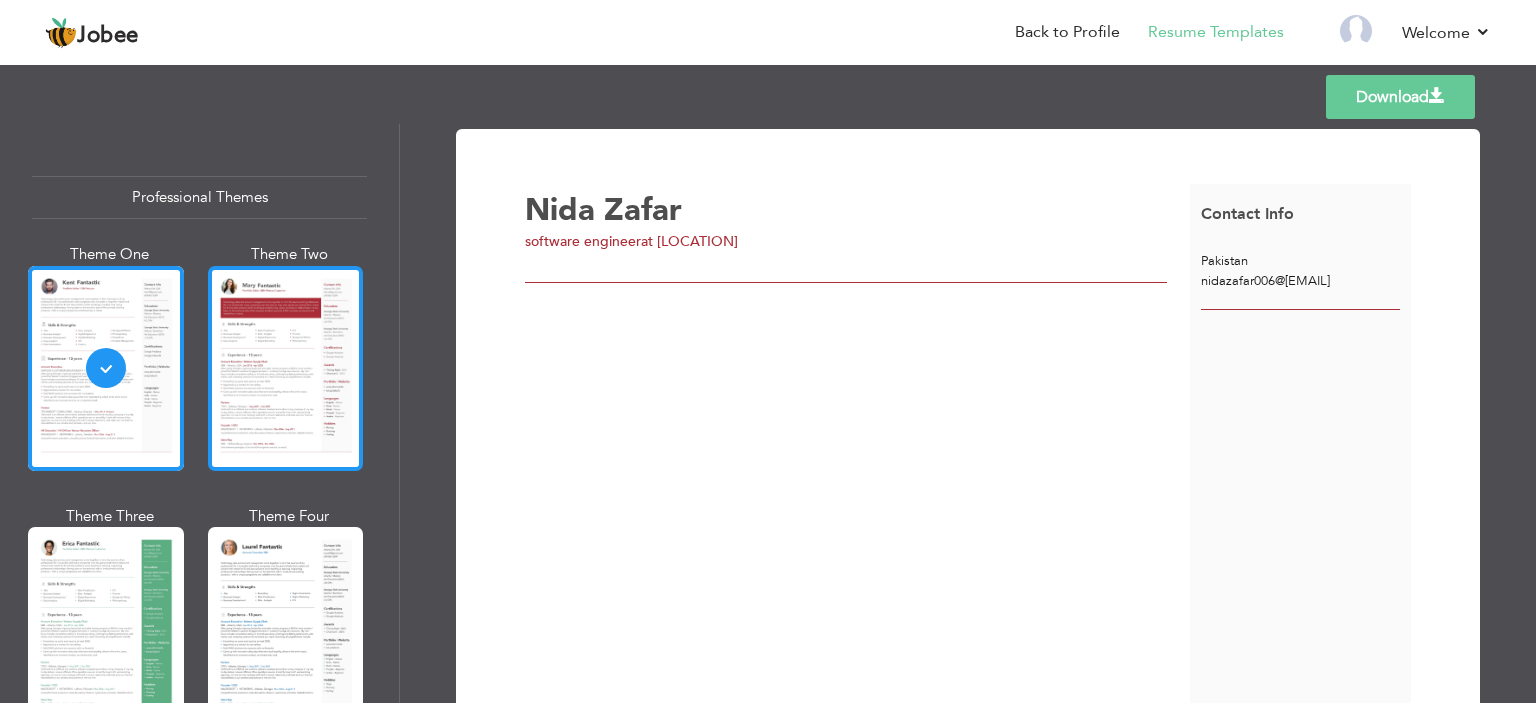 click at bounding box center (286, 368) 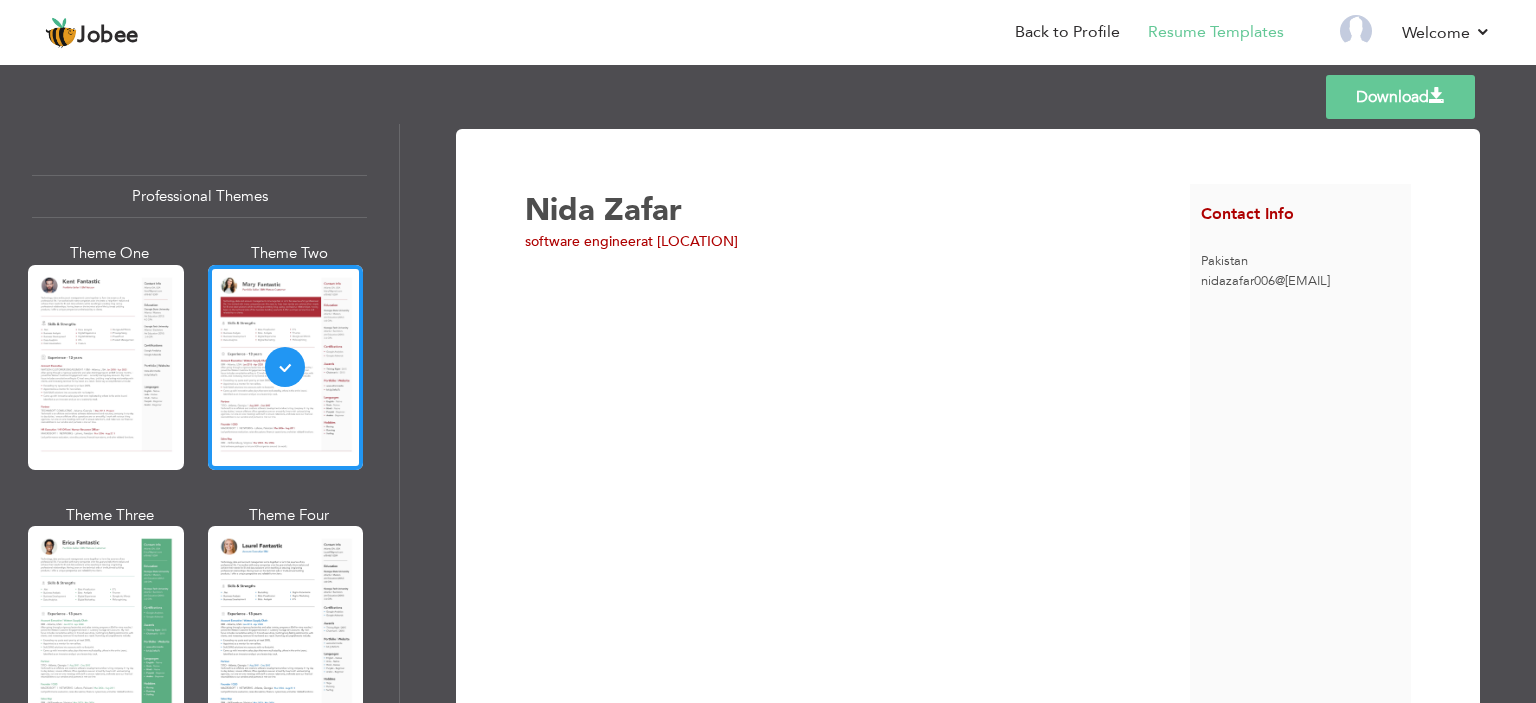 scroll, scrollTop: 0, scrollLeft: 0, axis: both 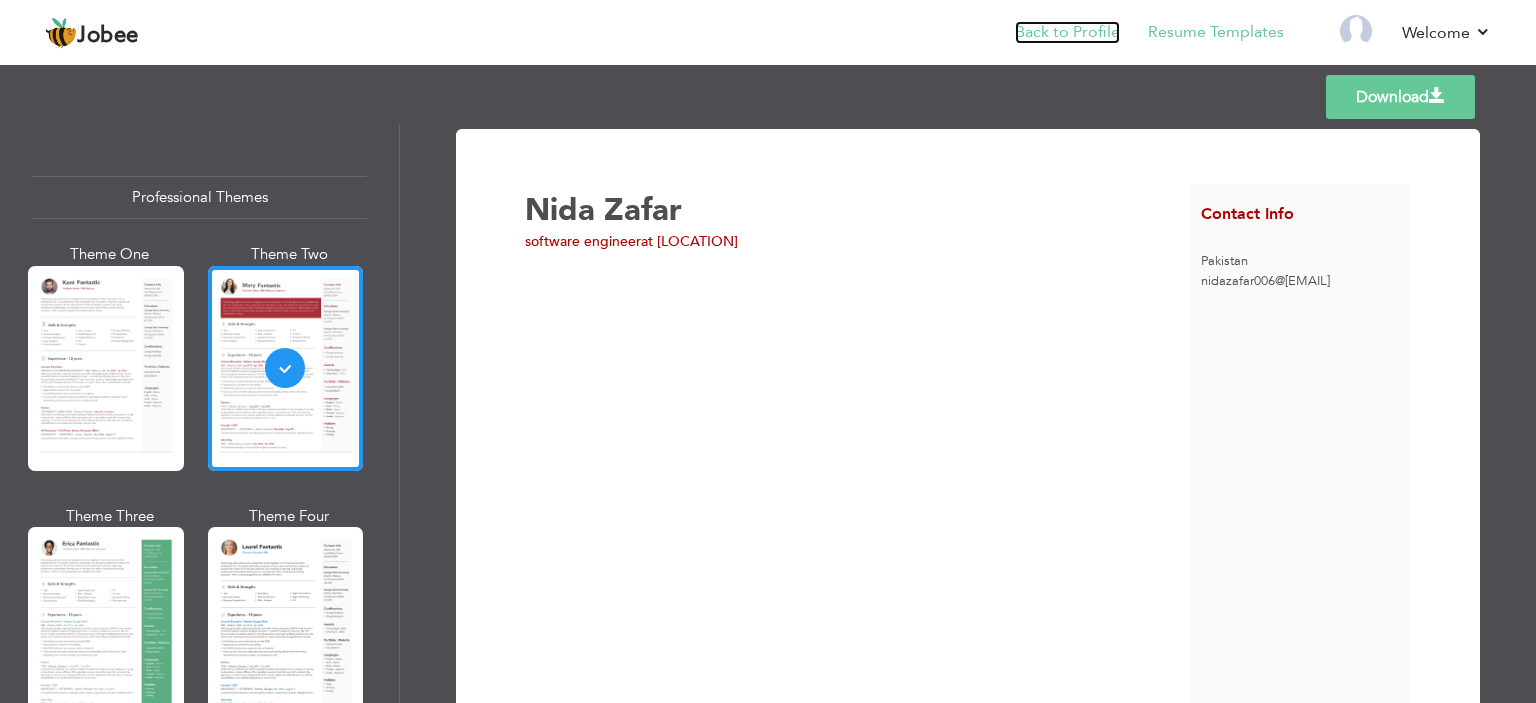 click on "Back to Profile" at bounding box center [1067, 32] 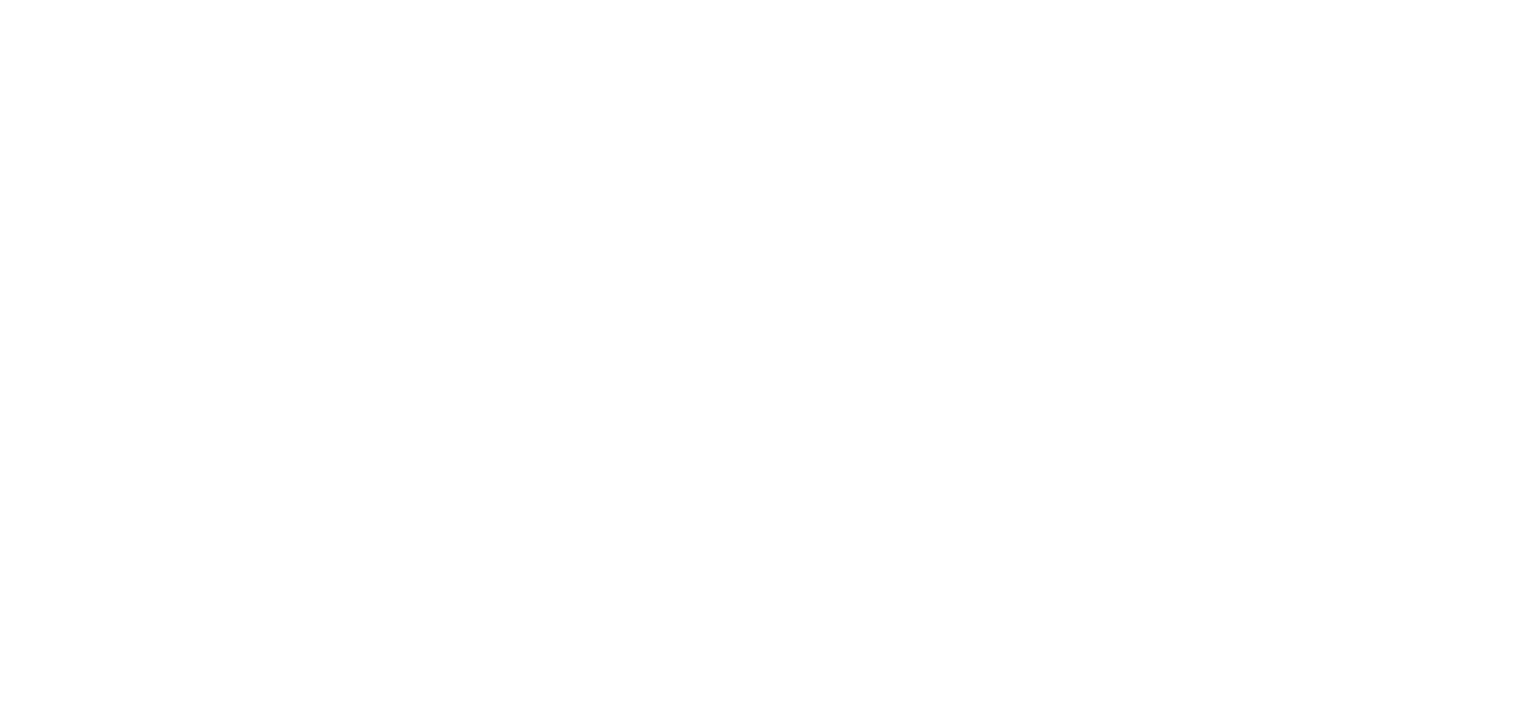 scroll, scrollTop: 0, scrollLeft: 0, axis: both 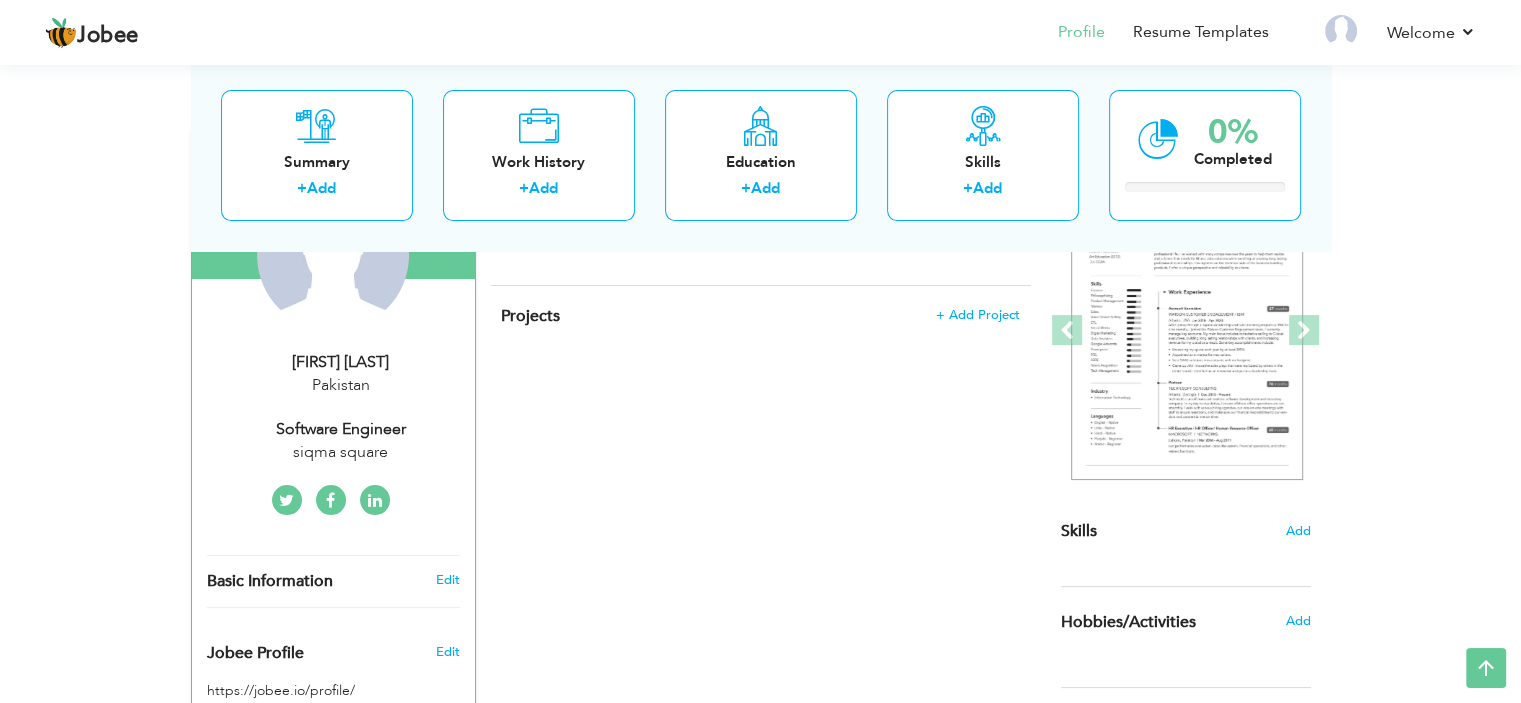click on "siqma square" at bounding box center (341, 452) 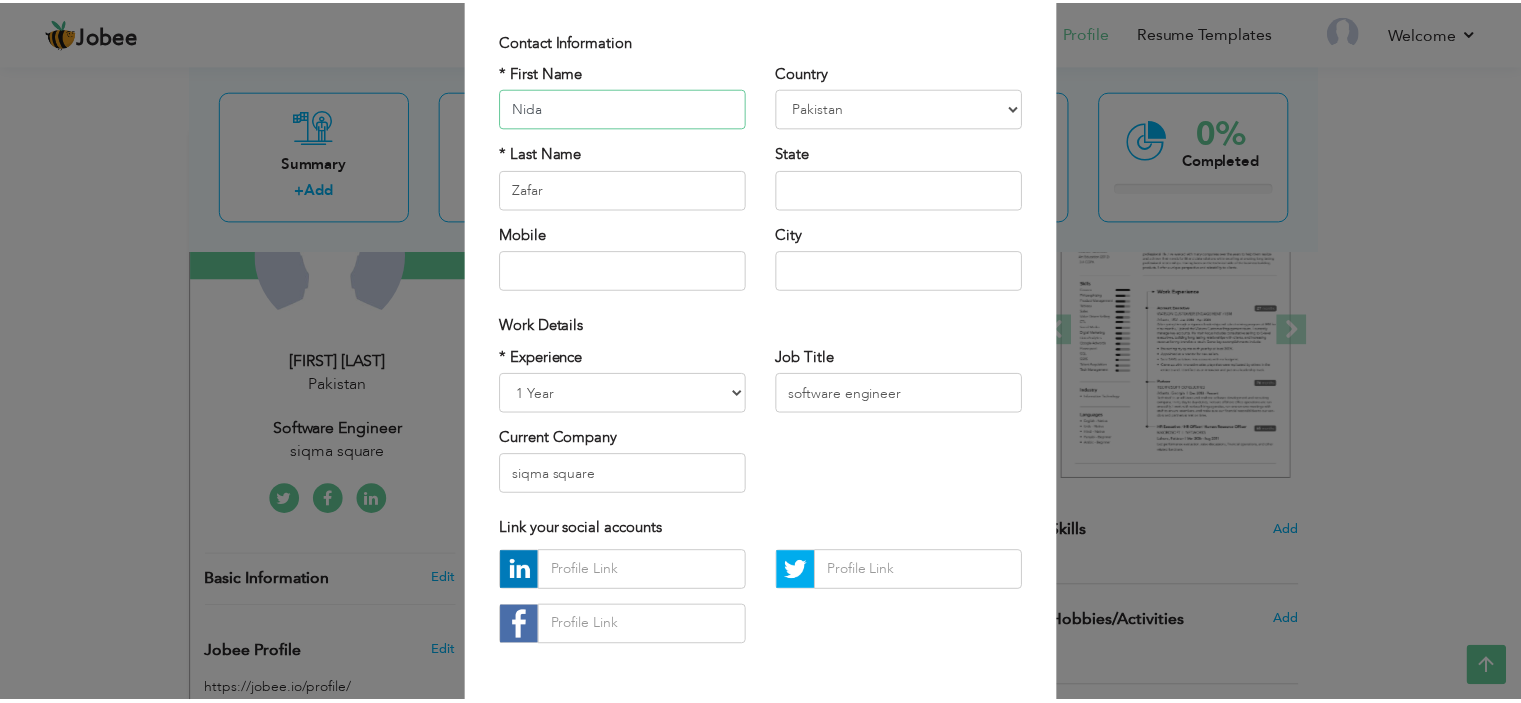 scroll, scrollTop: 167, scrollLeft: 0, axis: vertical 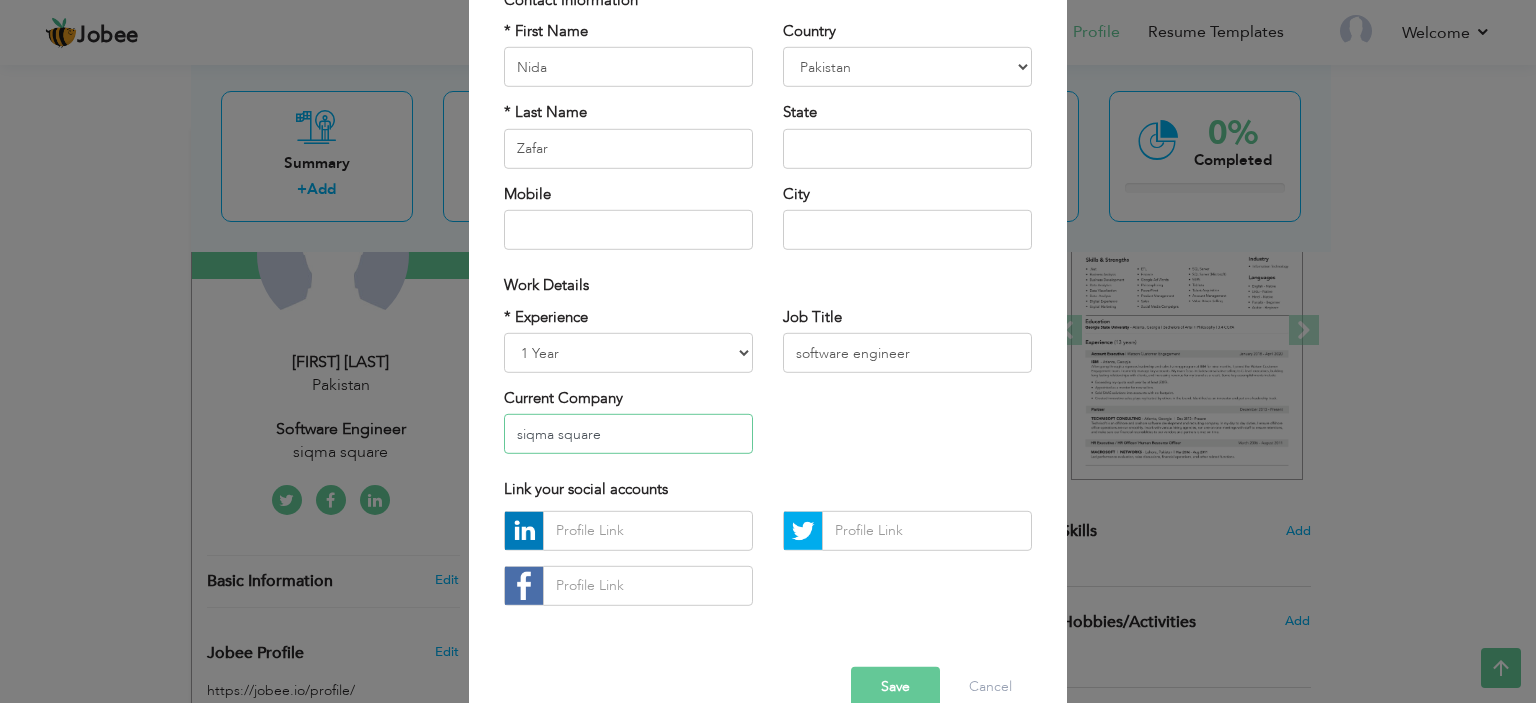 click on "siqma square" at bounding box center [628, 434] 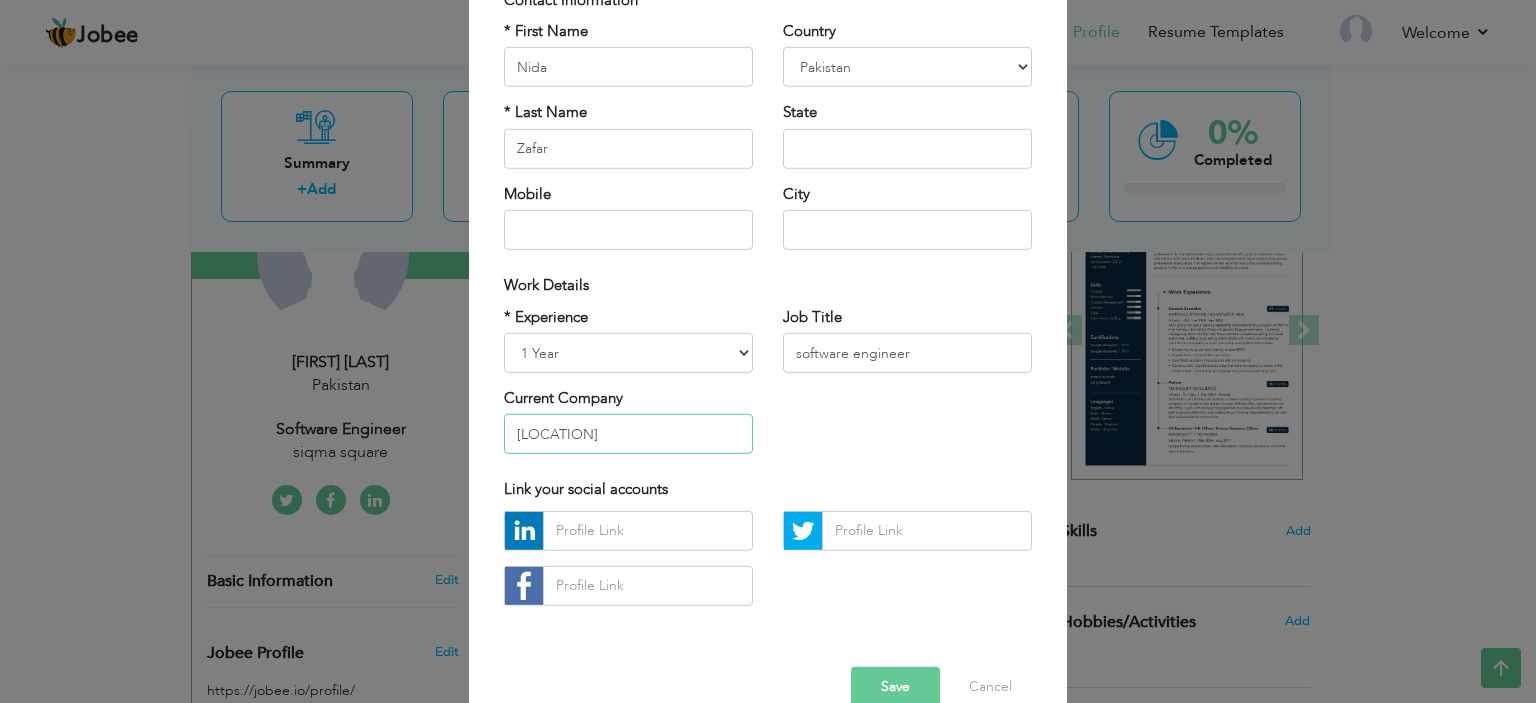 type on "[LOCATION]" 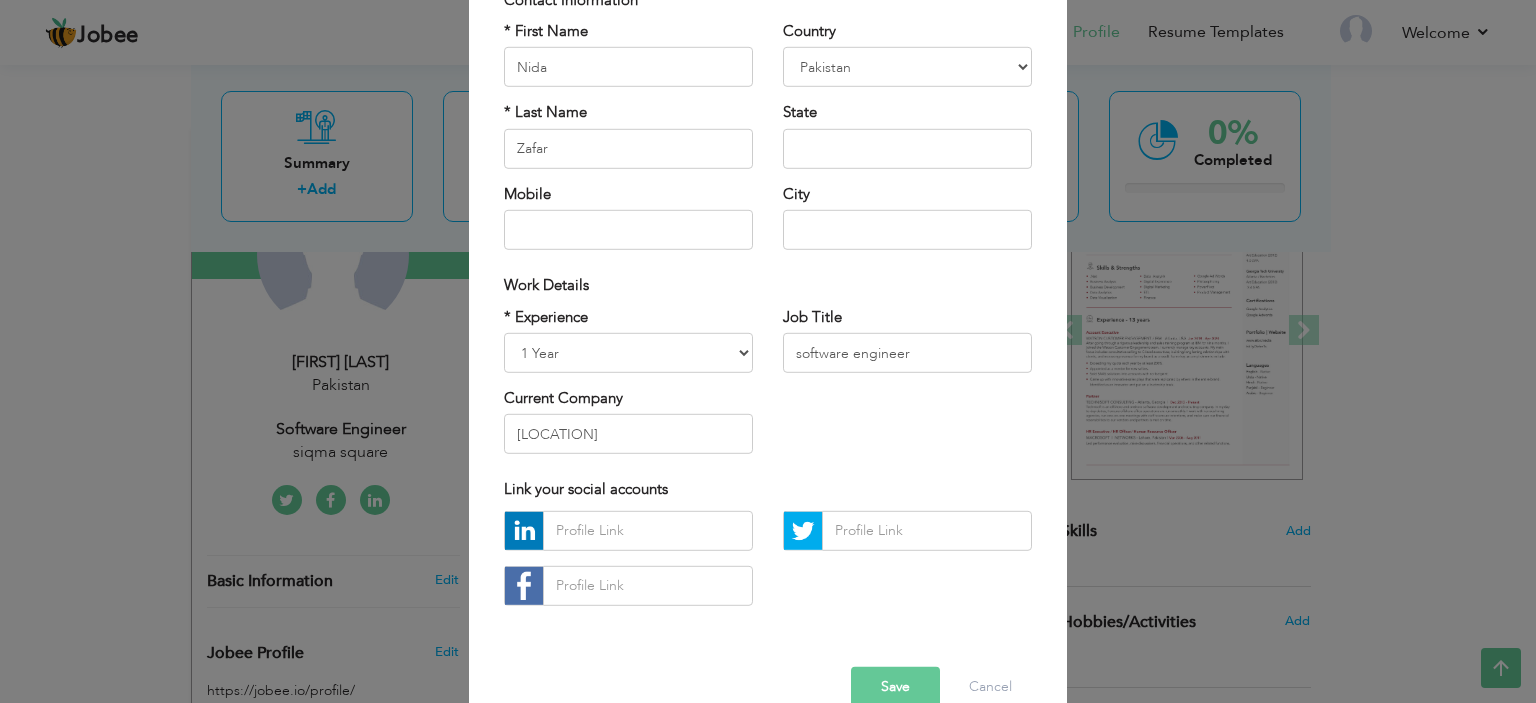 click on "Save" at bounding box center (895, 687) 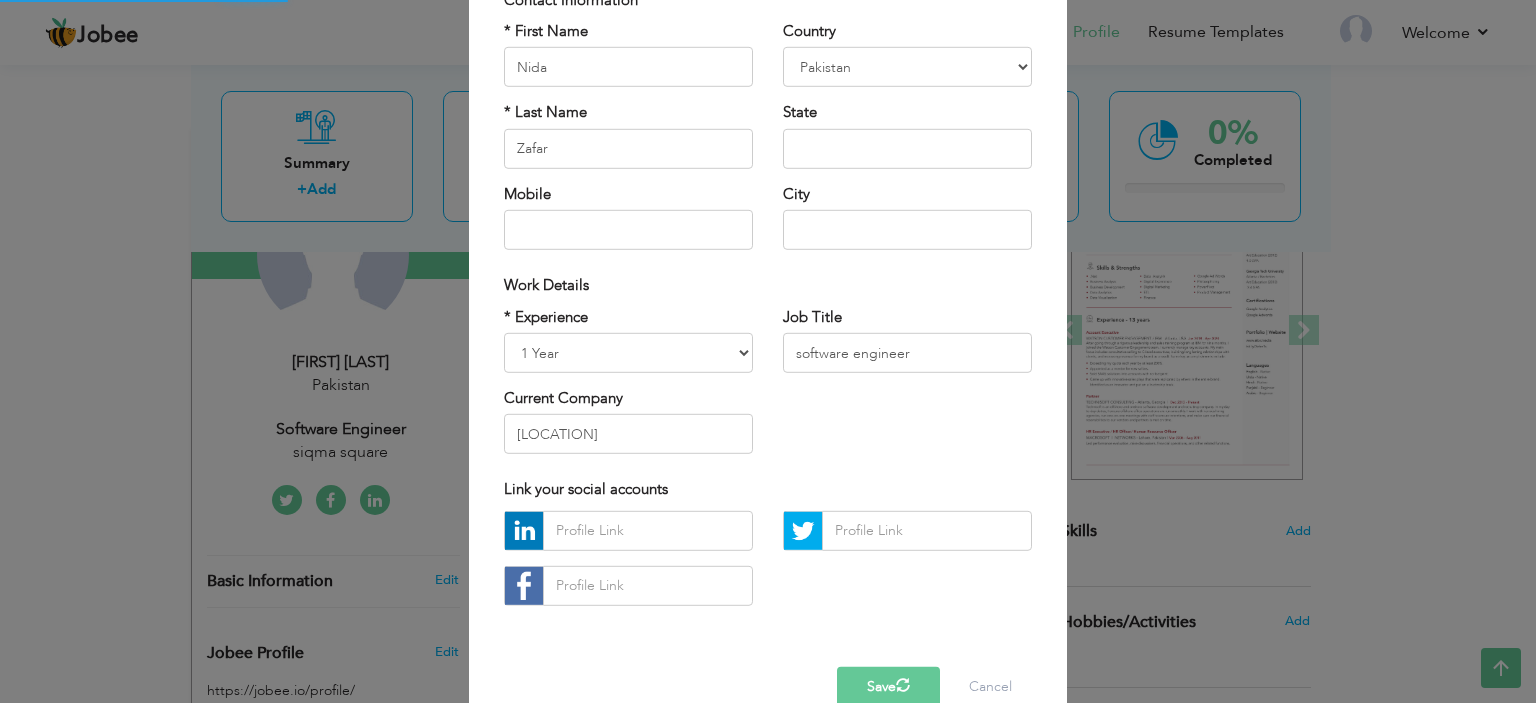 click on "×
Profile
Contact Information
* First Name
[FIRST]
* Last Name
[LAST] [INITIAL]" at bounding box center [768, 351] 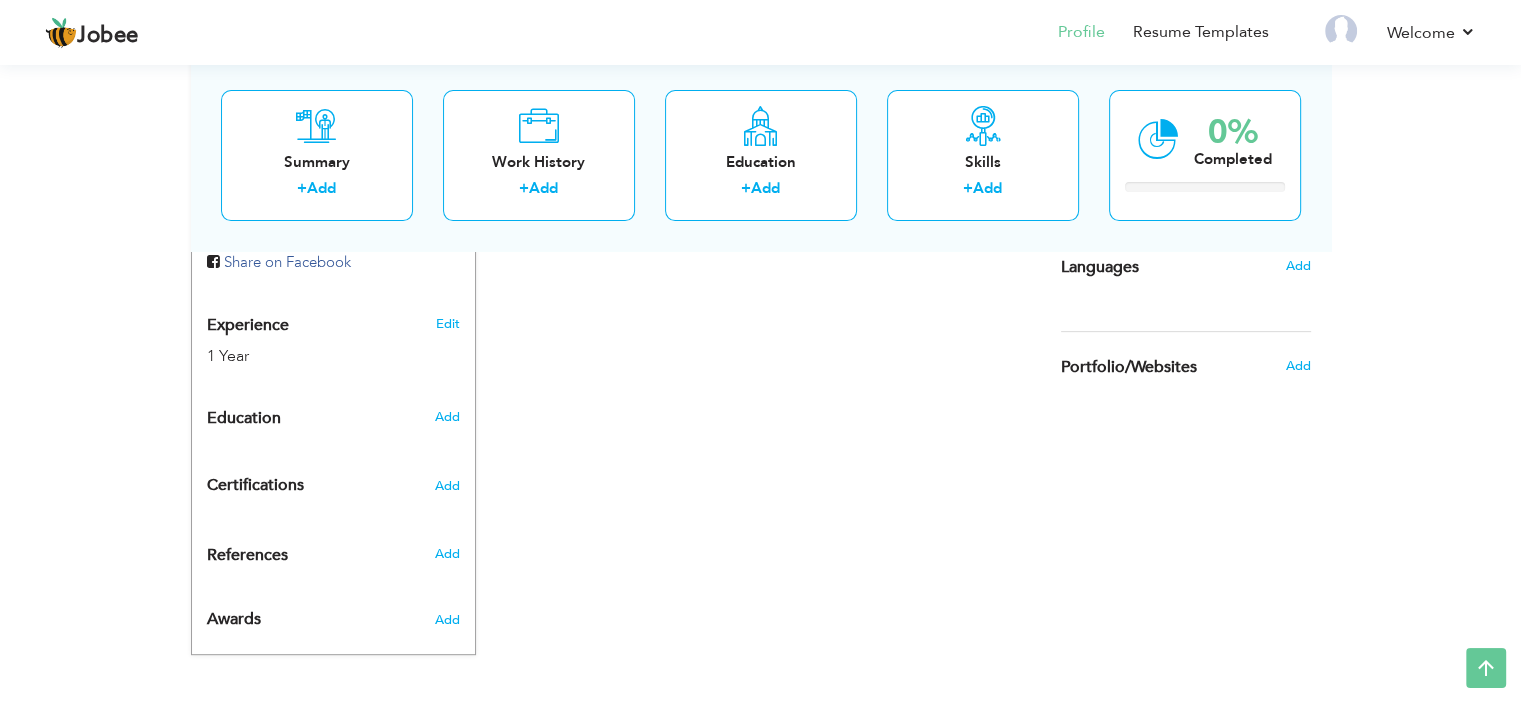 scroll, scrollTop: 704, scrollLeft: 0, axis: vertical 